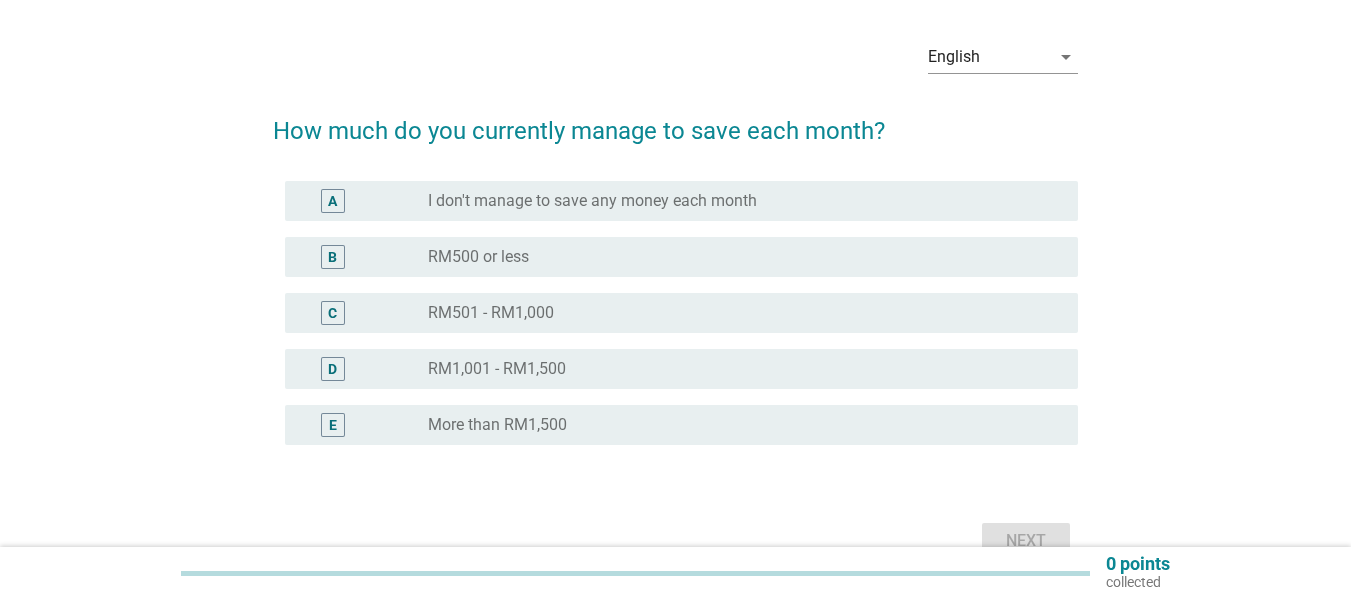 scroll, scrollTop: 100, scrollLeft: 0, axis: vertical 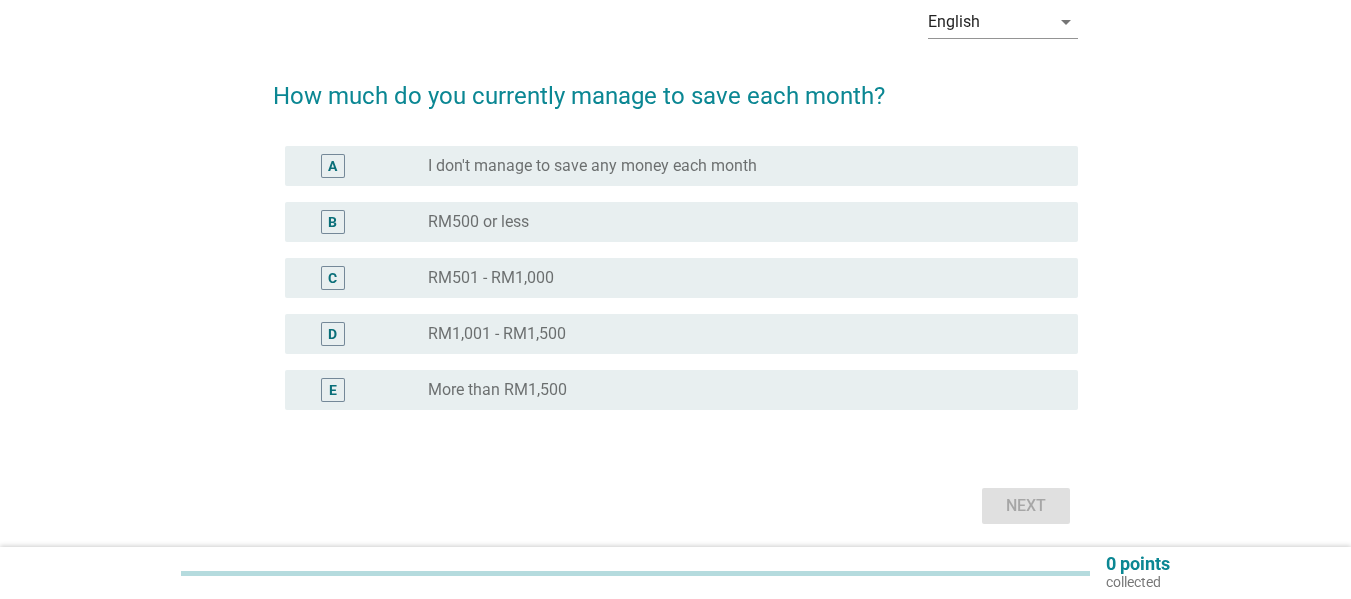 click on "radio_button_unchecked RM500 or less" at bounding box center [737, 222] 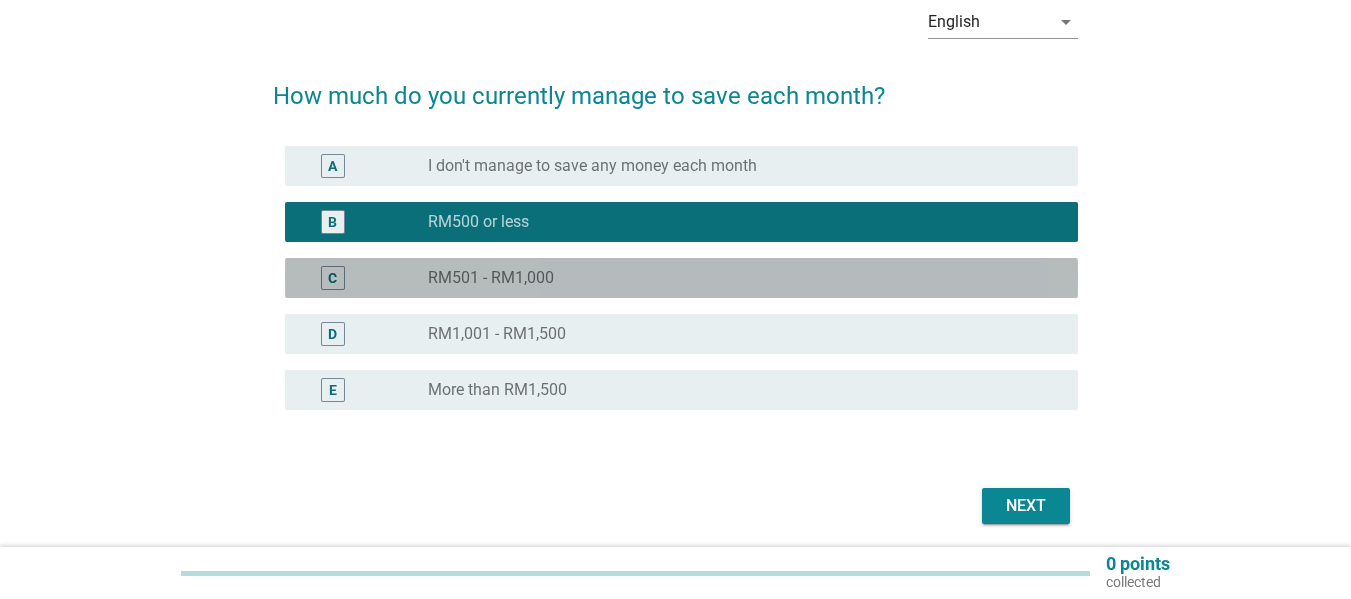 click on "radio_button_unchecked RM501 - RM1,000" at bounding box center (737, 278) 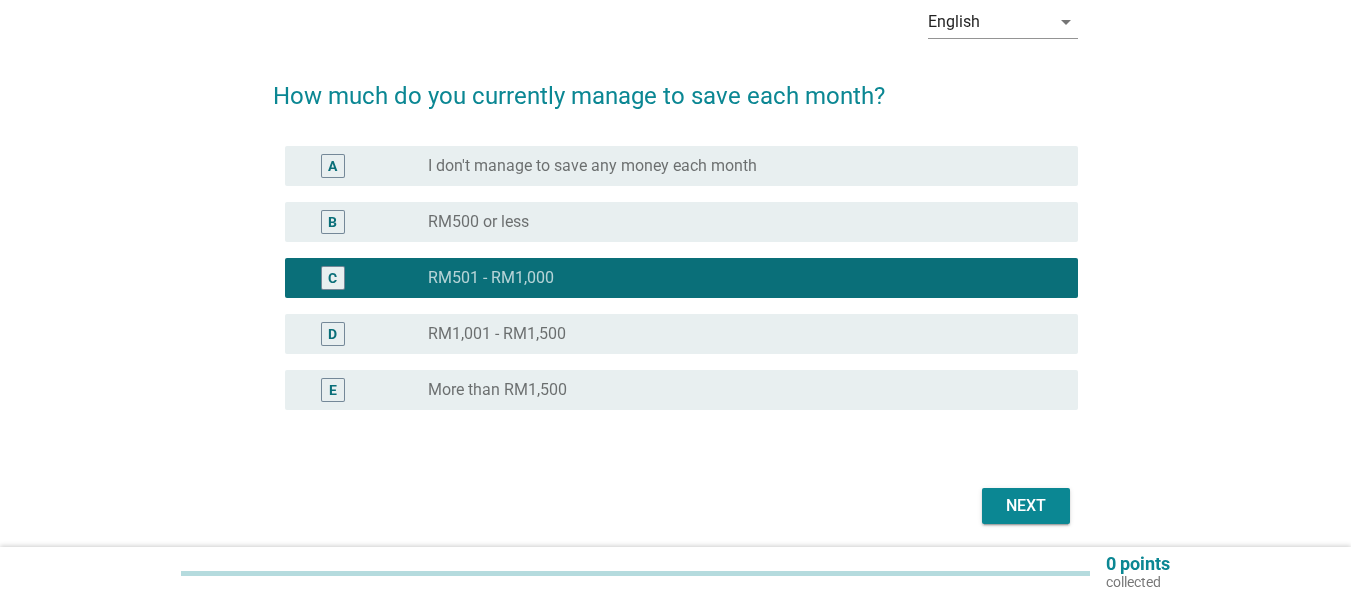 click on "Next" at bounding box center (675, 506) 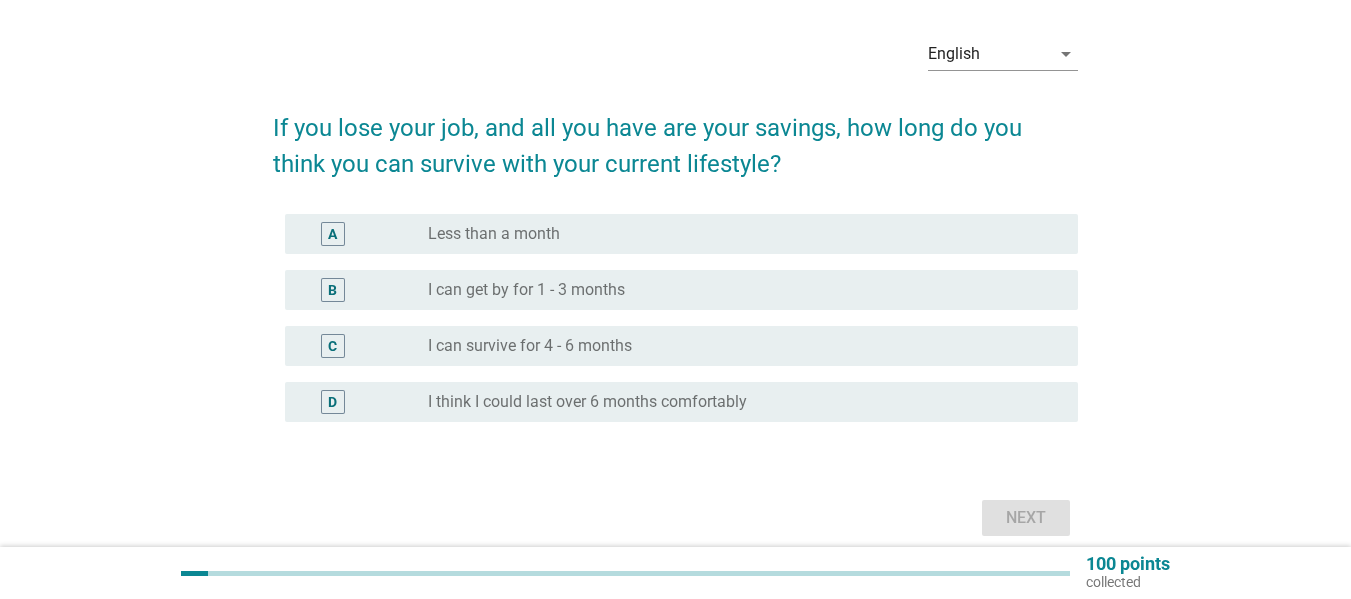 scroll, scrollTop: 100, scrollLeft: 0, axis: vertical 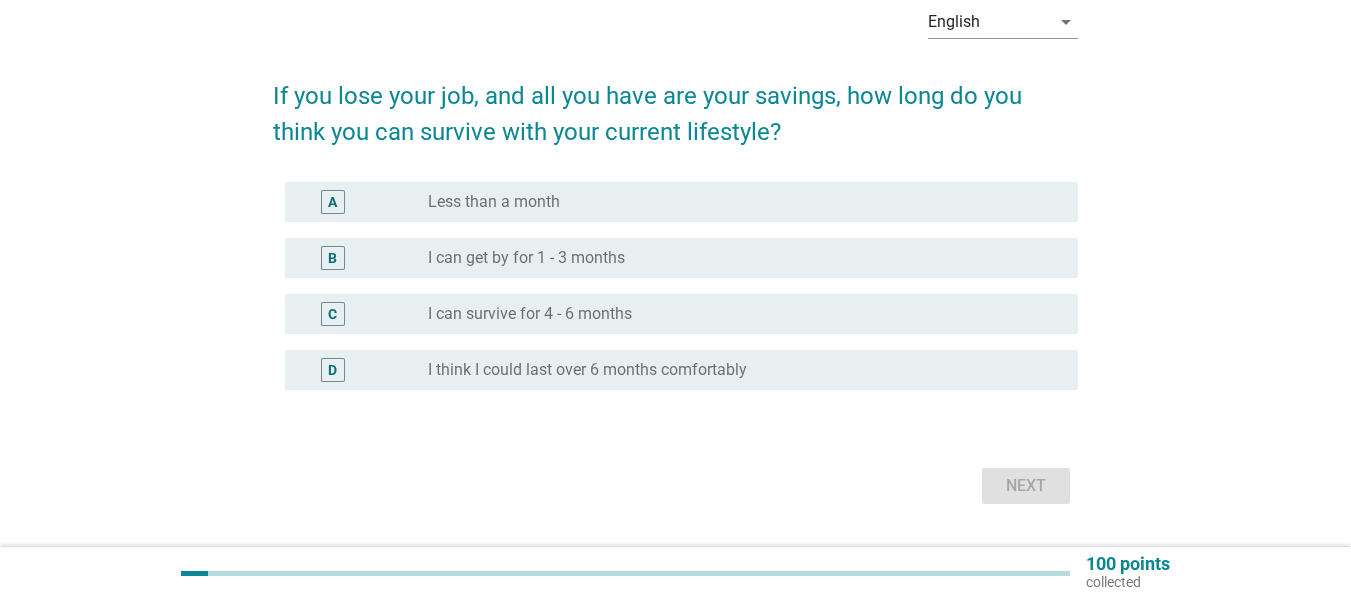 click on "radio_button_unchecked I can get by for 1 - 3 months" at bounding box center [737, 258] 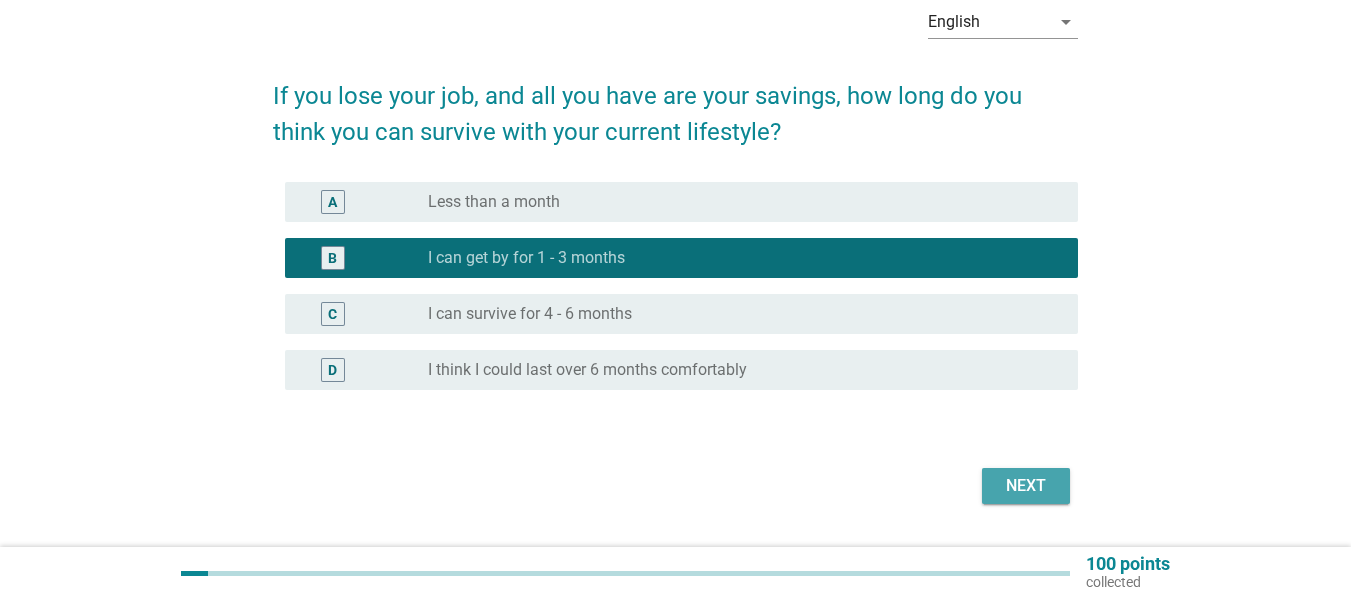 click on "Next" at bounding box center [1026, 486] 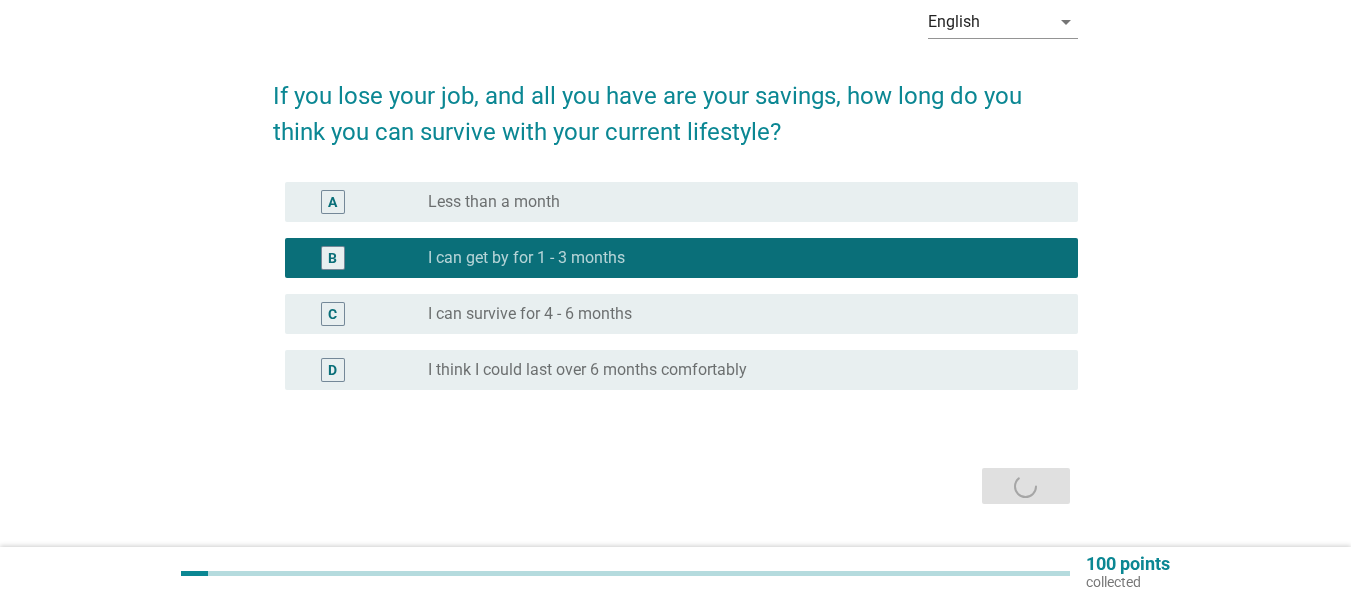scroll, scrollTop: 0, scrollLeft: 0, axis: both 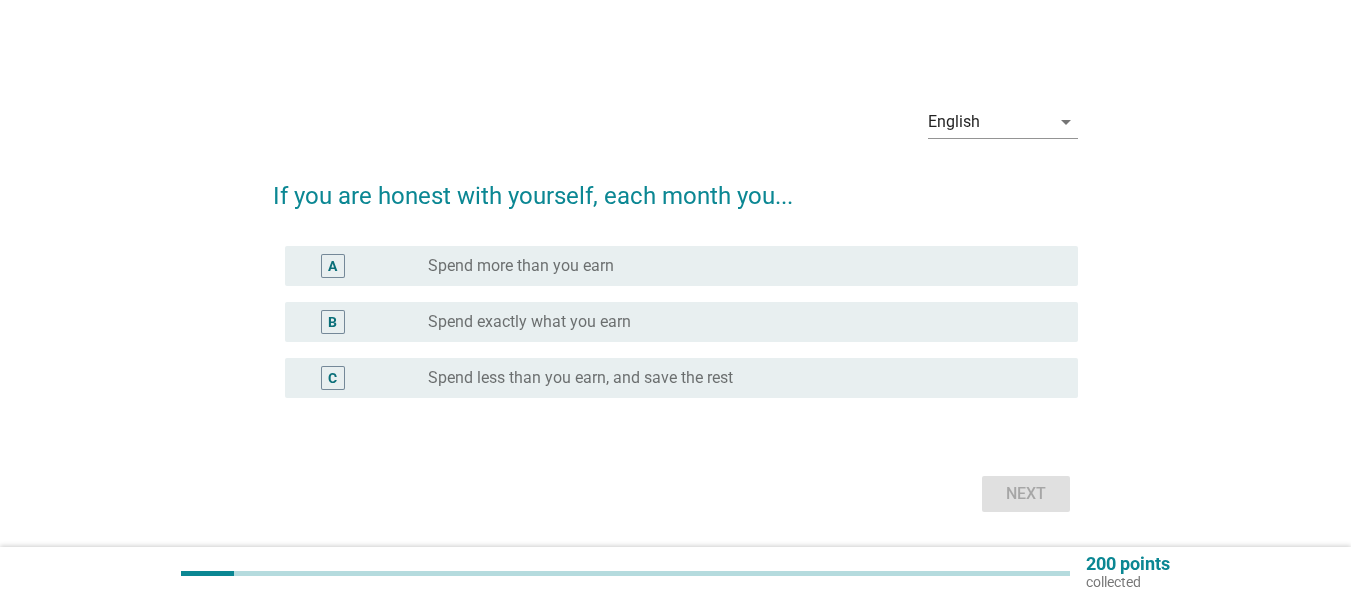 click on "radio_button_unchecked Spend more than you earn" at bounding box center [737, 266] 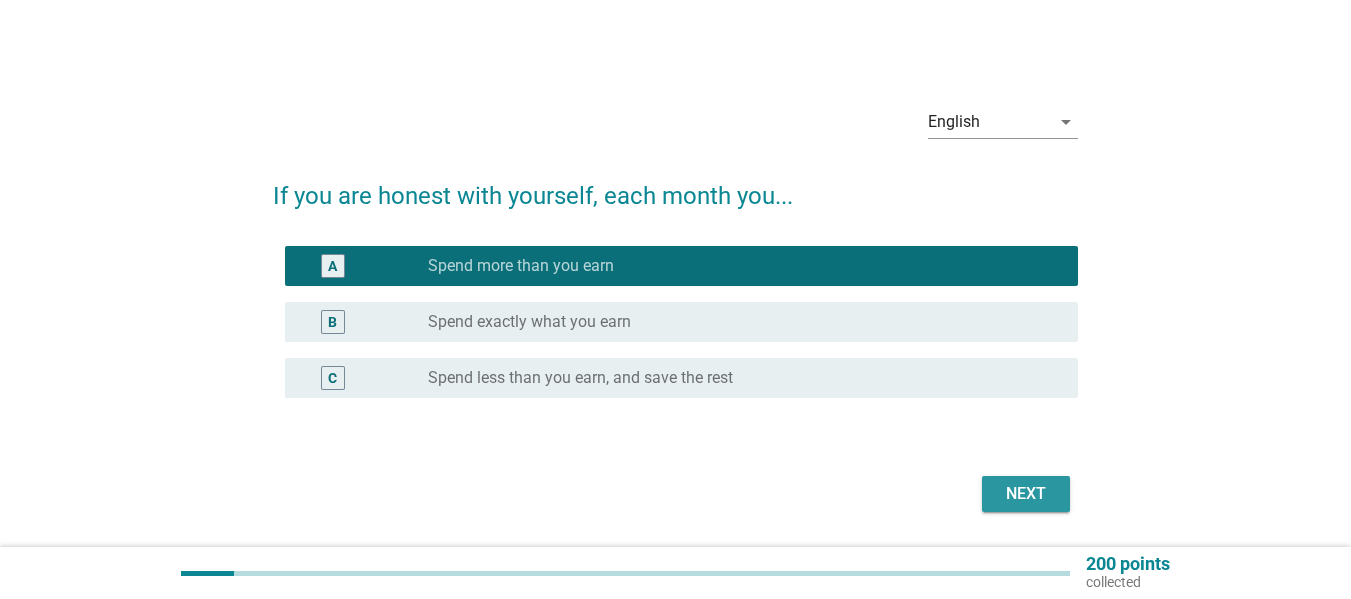 drag, startPoint x: 1014, startPoint y: 488, endPoint x: 1000, endPoint y: 475, distance: 19.104973 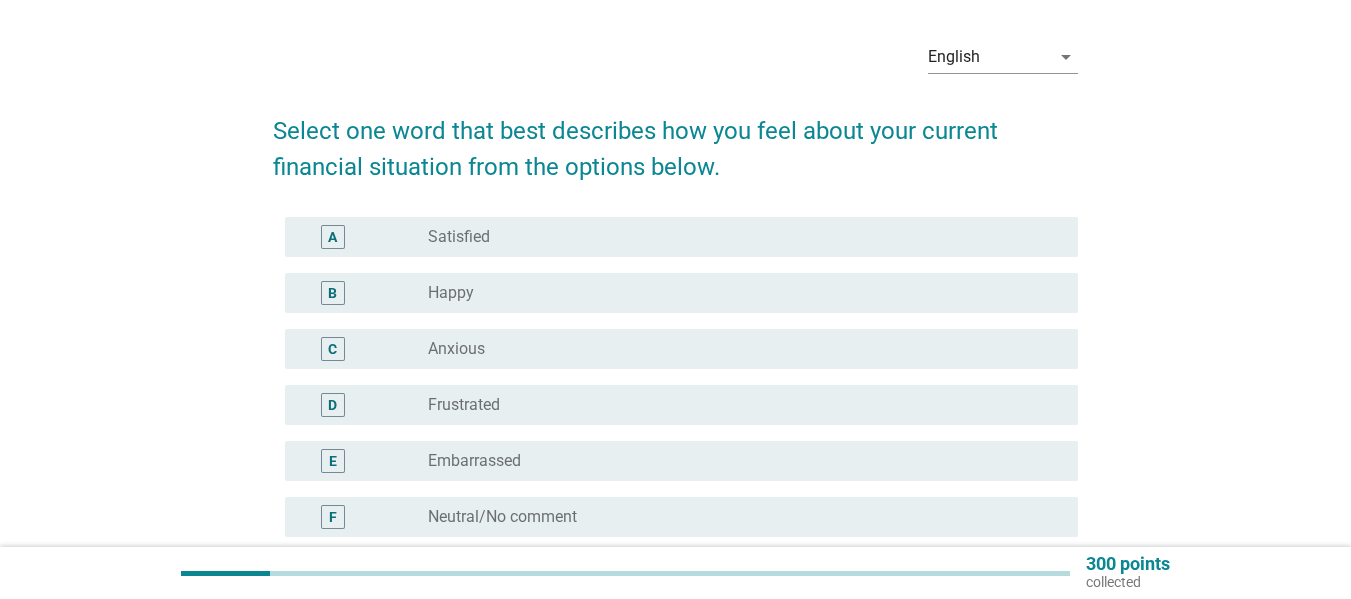 scroll, scrollTop: 100, scrollLeft: 0, axis: vertical 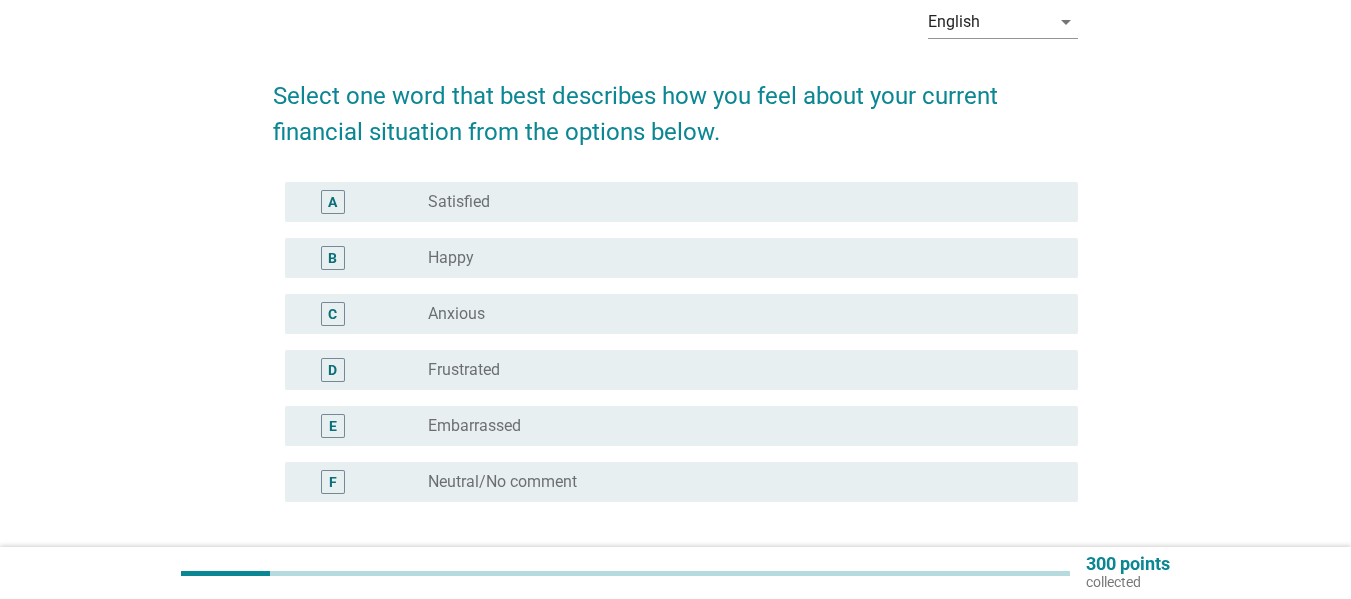 click on "radio_button_unchecked Anxious" at bounding box center [737, 314] 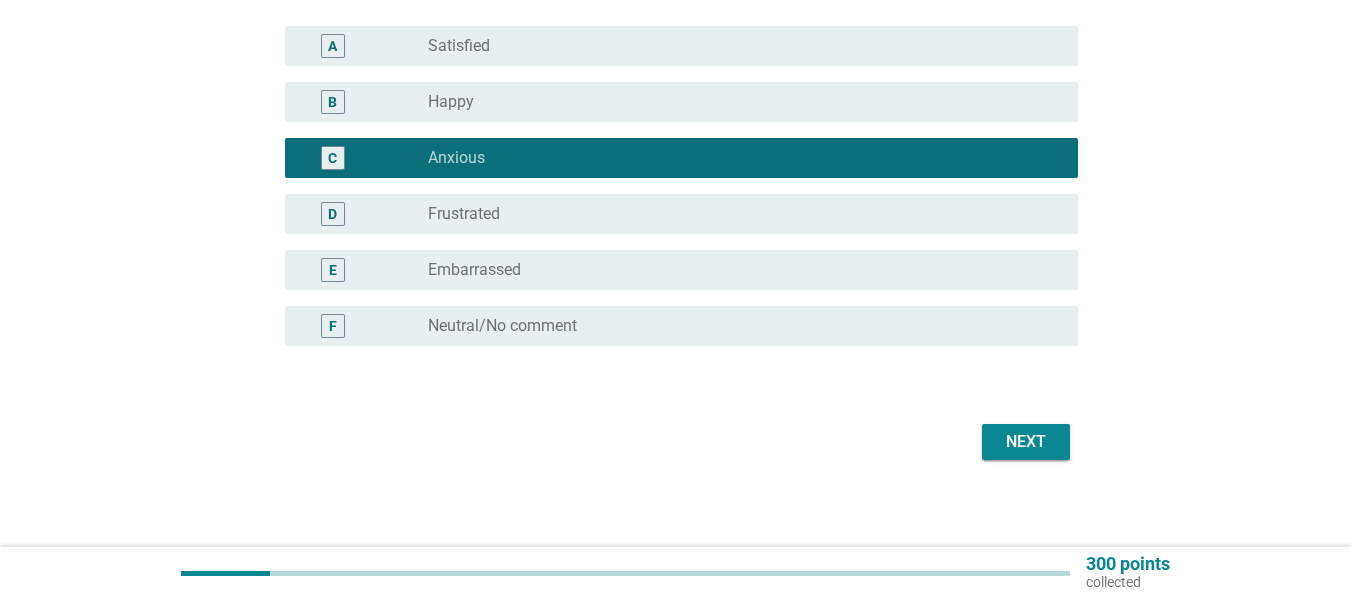 scroll, scrollTop: 265, scrollLeft: 0, axis: vertical 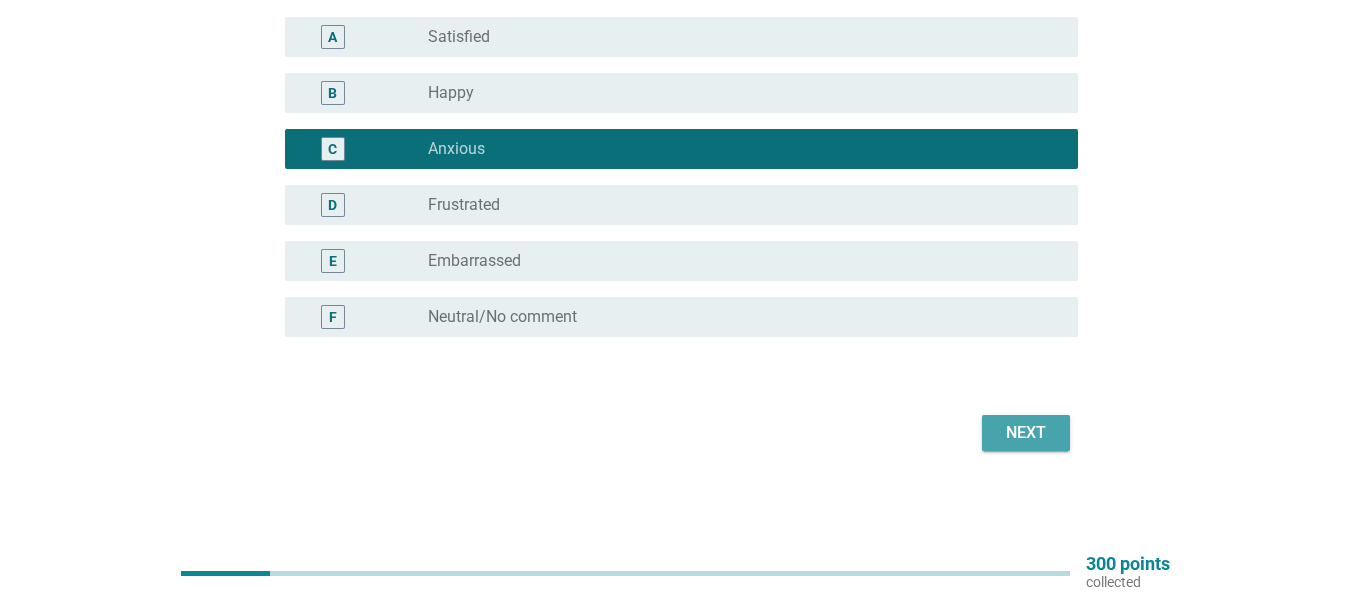click on "Next" at bounding box center [1026, 433] 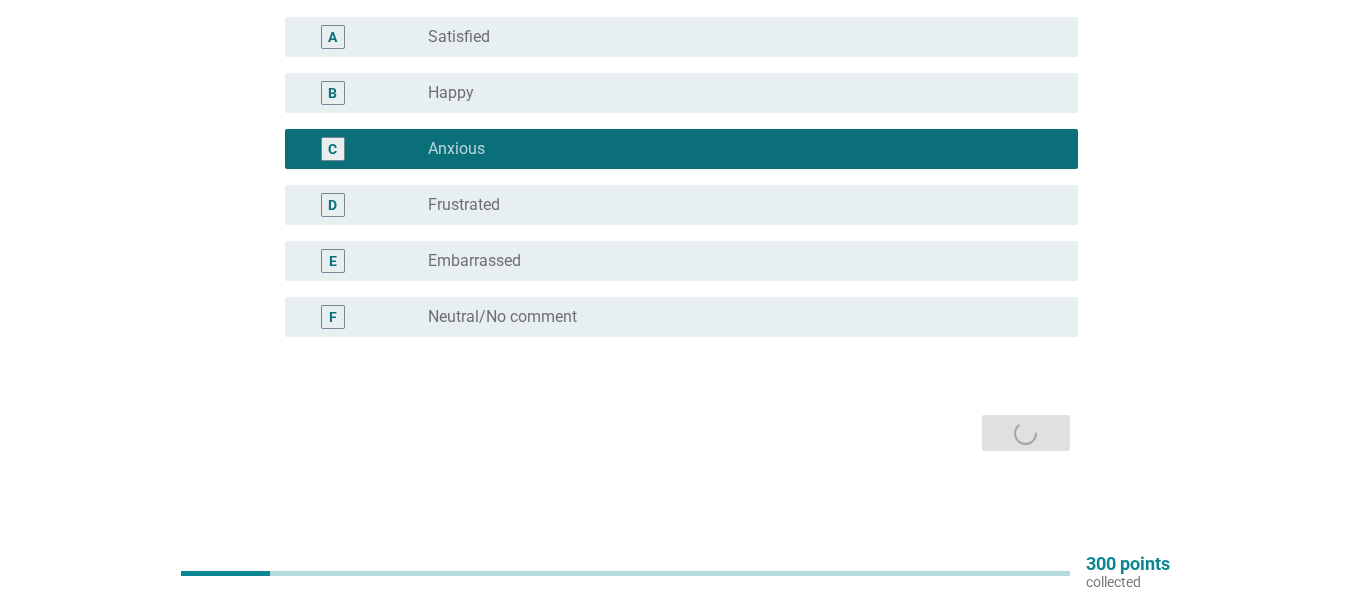 scroll, scrollTop: 0, scrollLeft: 0, axis: both 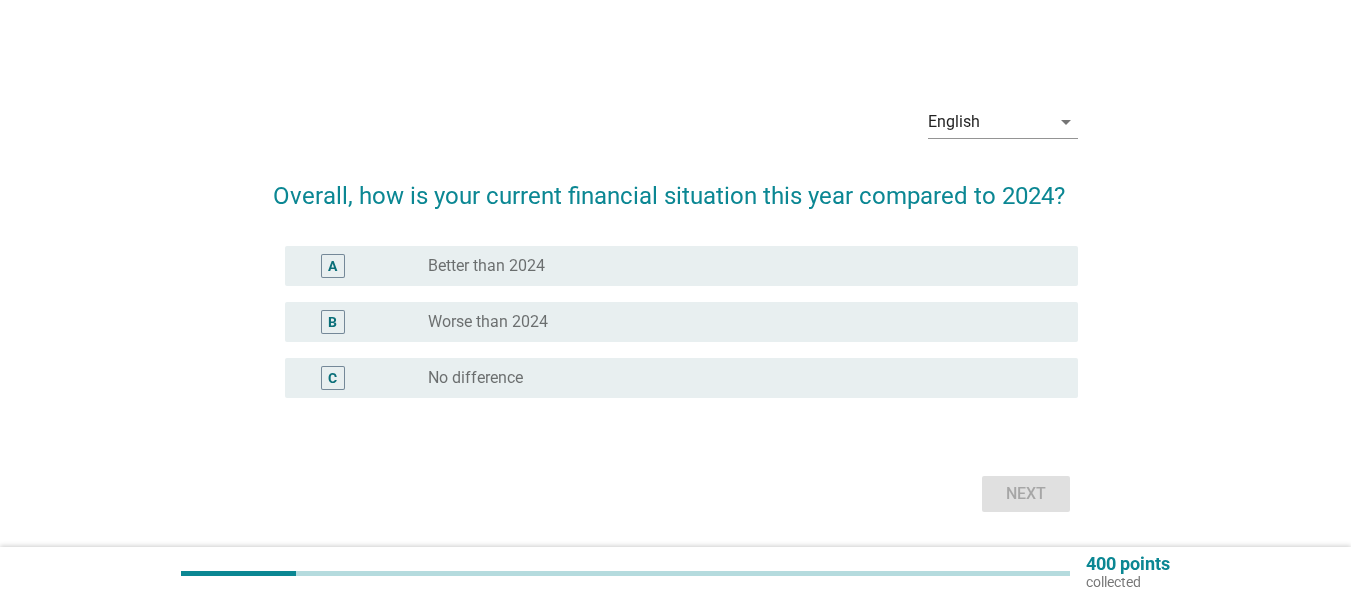 click on "Better than 2024" at bounding box center [486, 266] 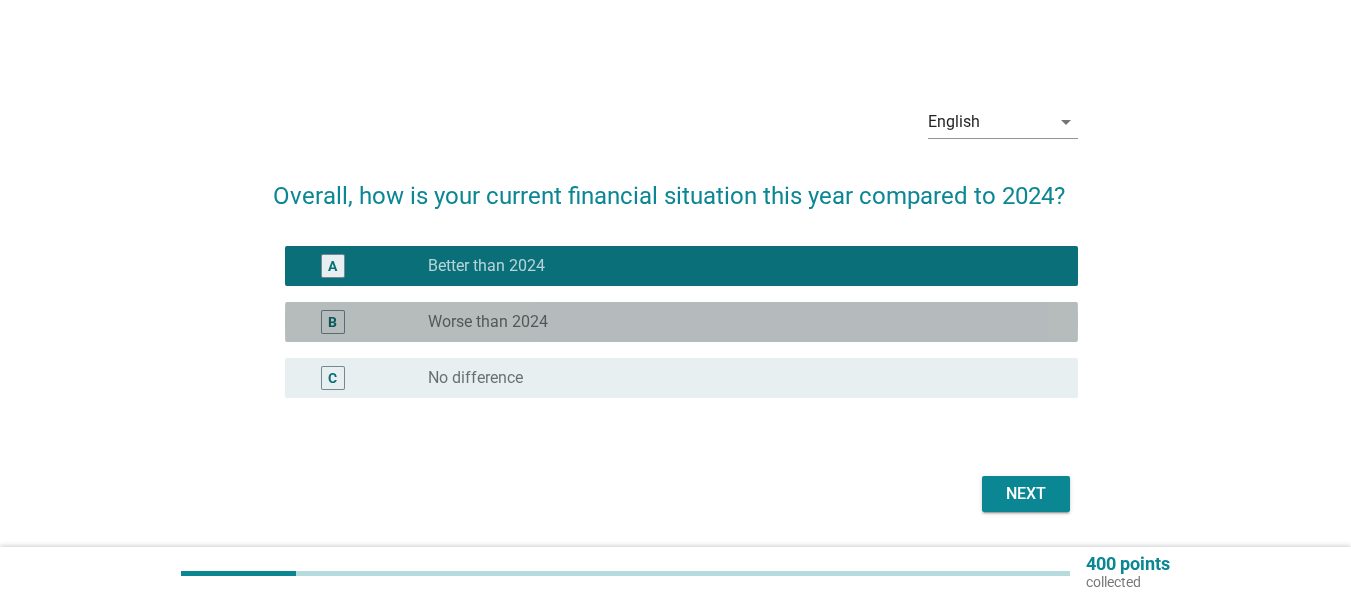 click on "Worse than 2024" at bounding box center [488, 322] 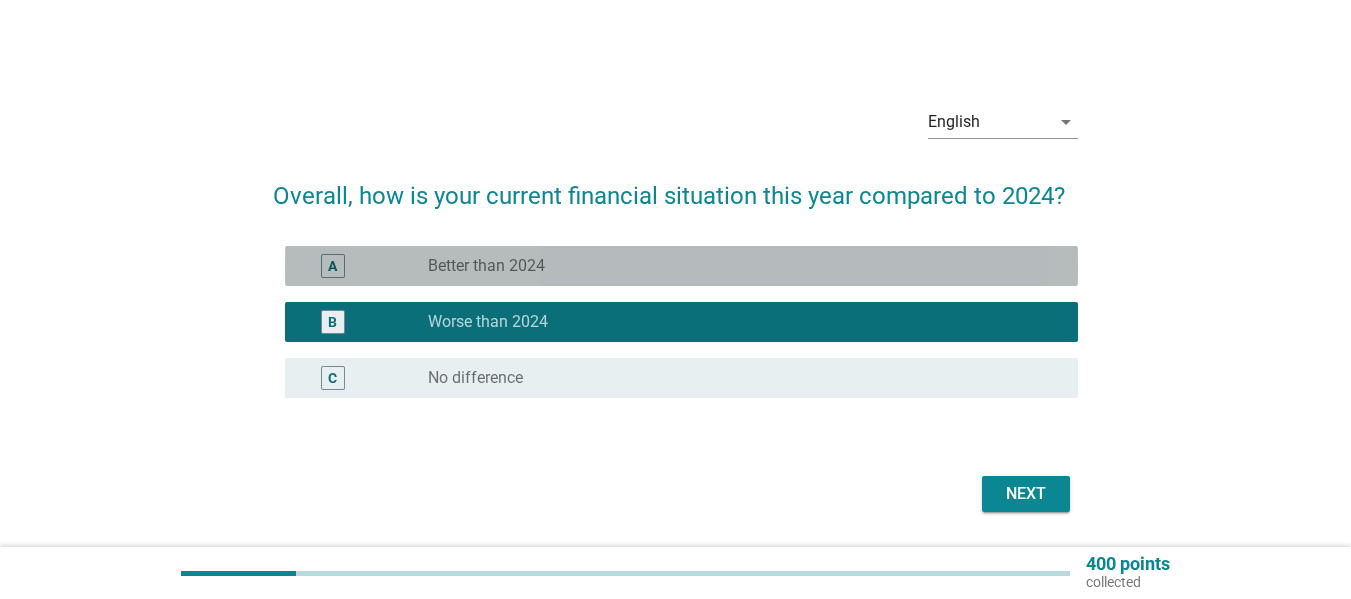 click on "radio_button_unchecked Better than 2024" at bounding box center (737, 266) 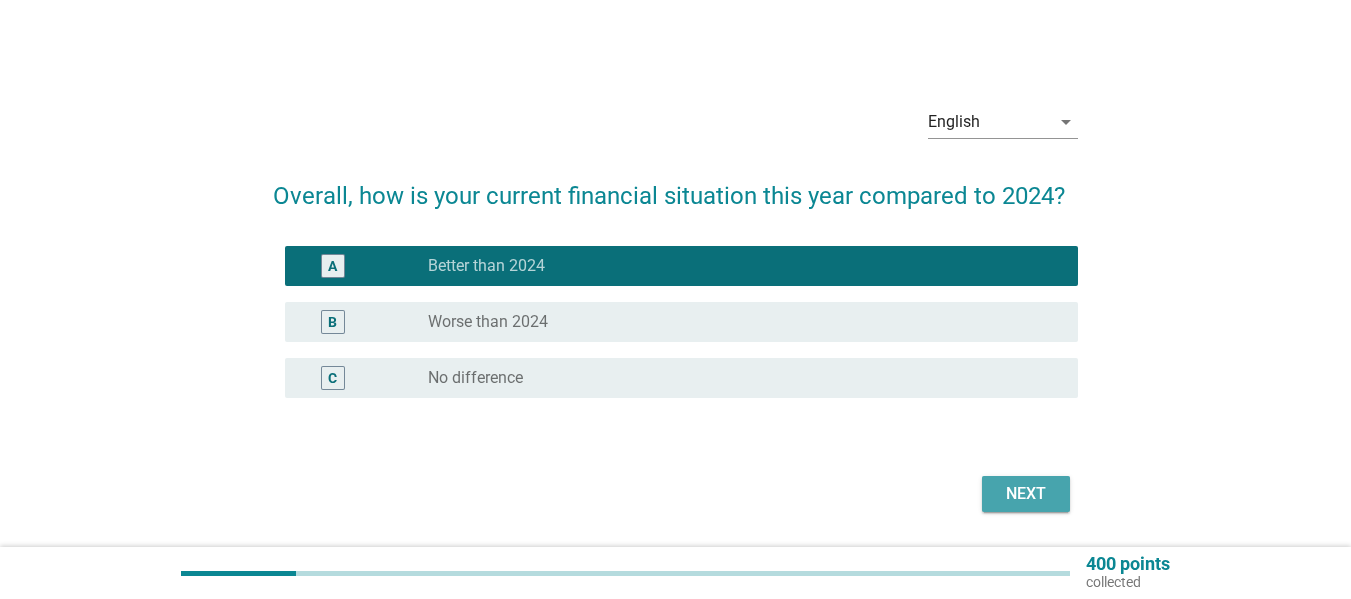 click on "Next" at bounding box center [1026, 494] 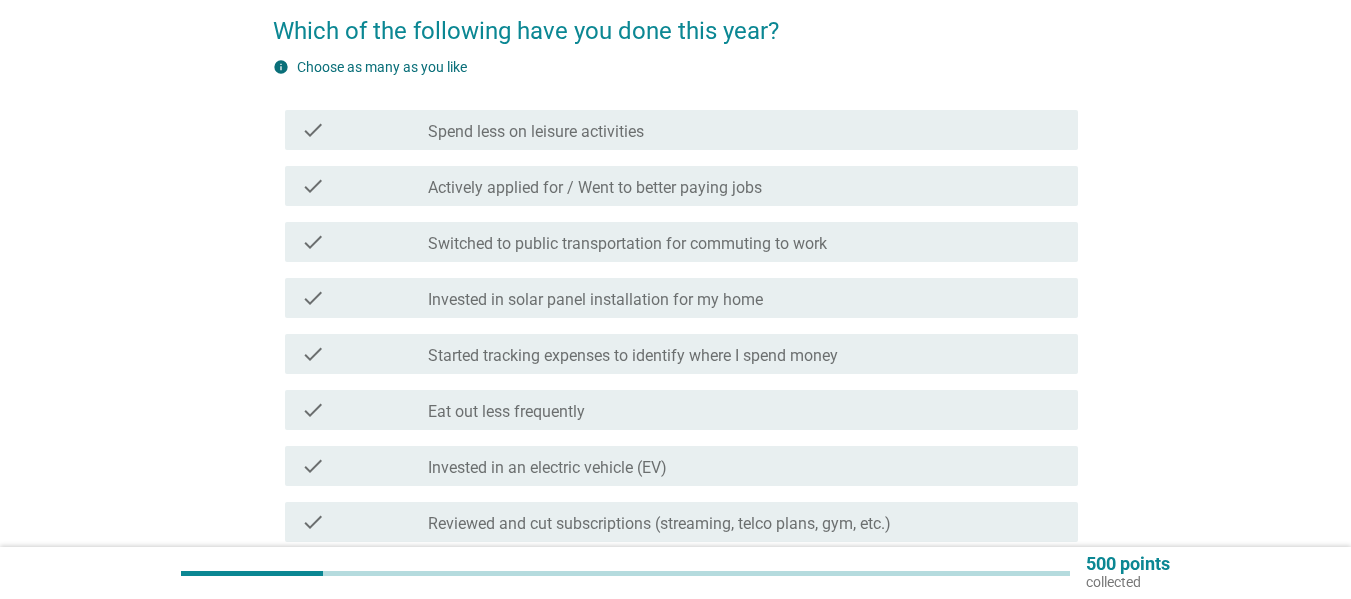 scroll, scrollTop: 200, scrollLeft: 0, axis: vertical 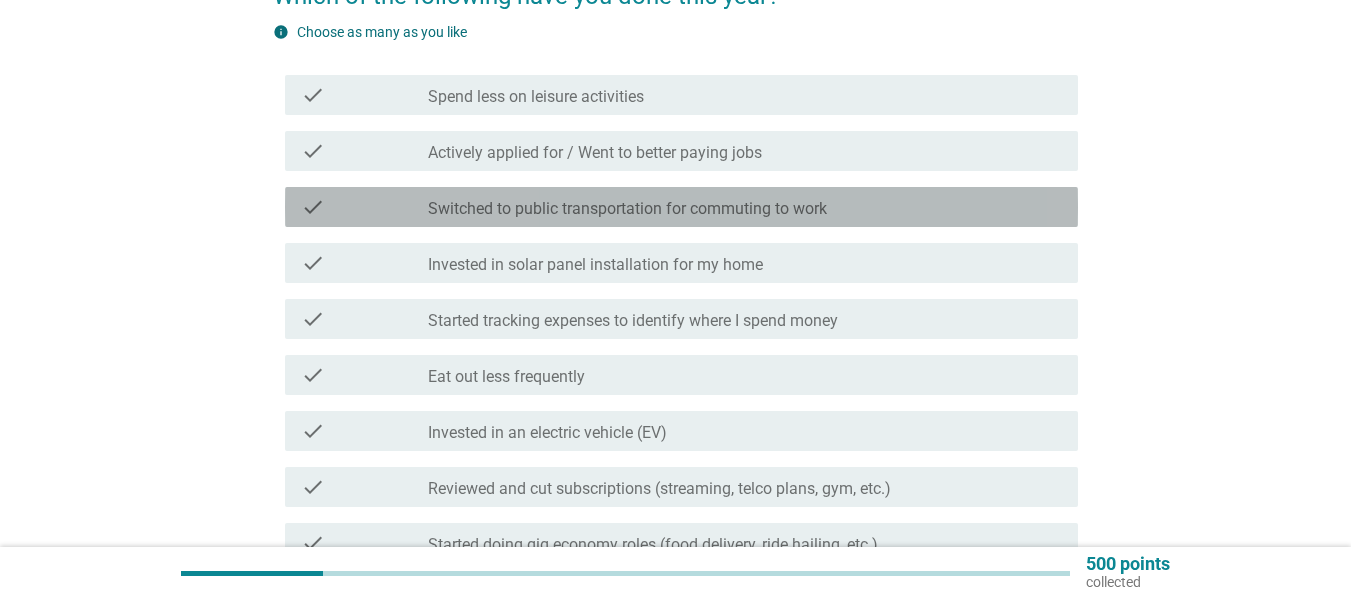 click on "Switched to public transportation for commuting to work" at bounding box center [627, 209] 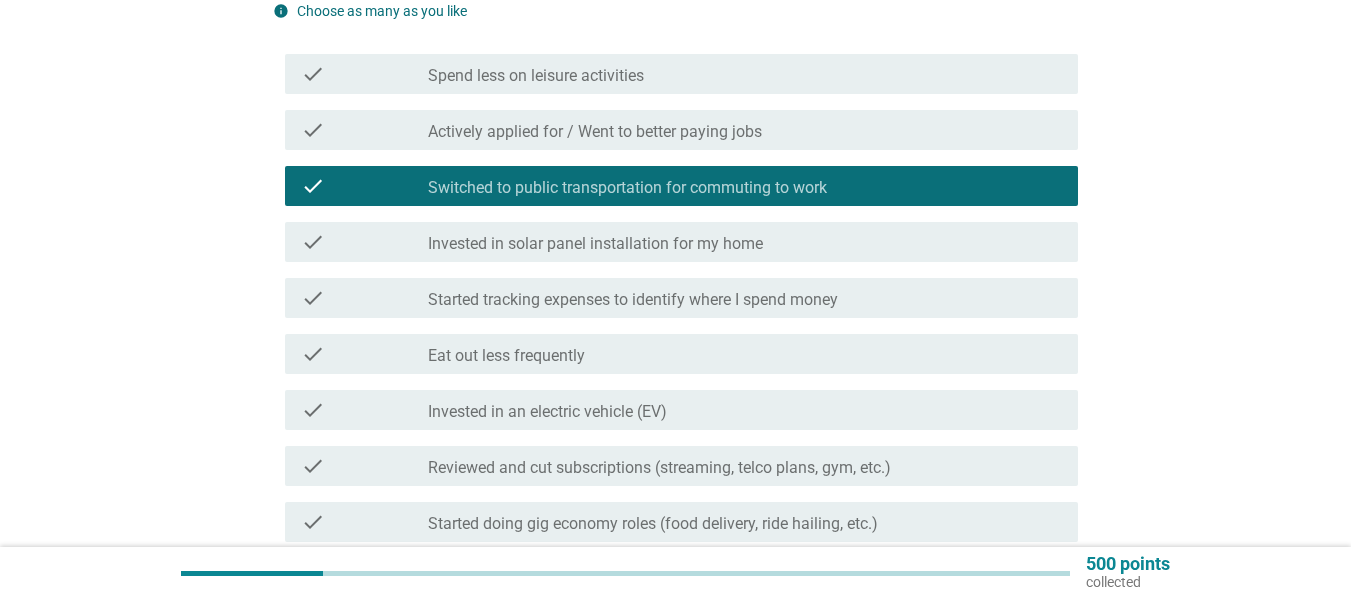 scroll, scrollTop: 200, scrollLeft: 0, axis: vertical 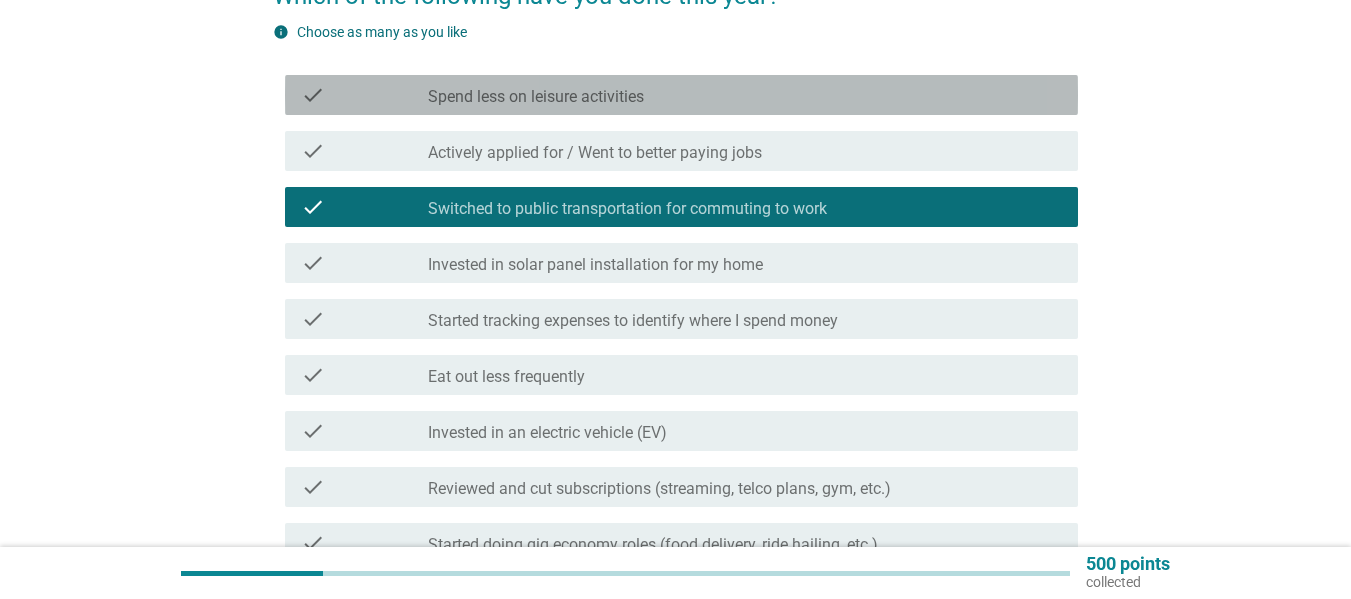 click on "Spend less on leisure activities" at bounding box center (536, 97) 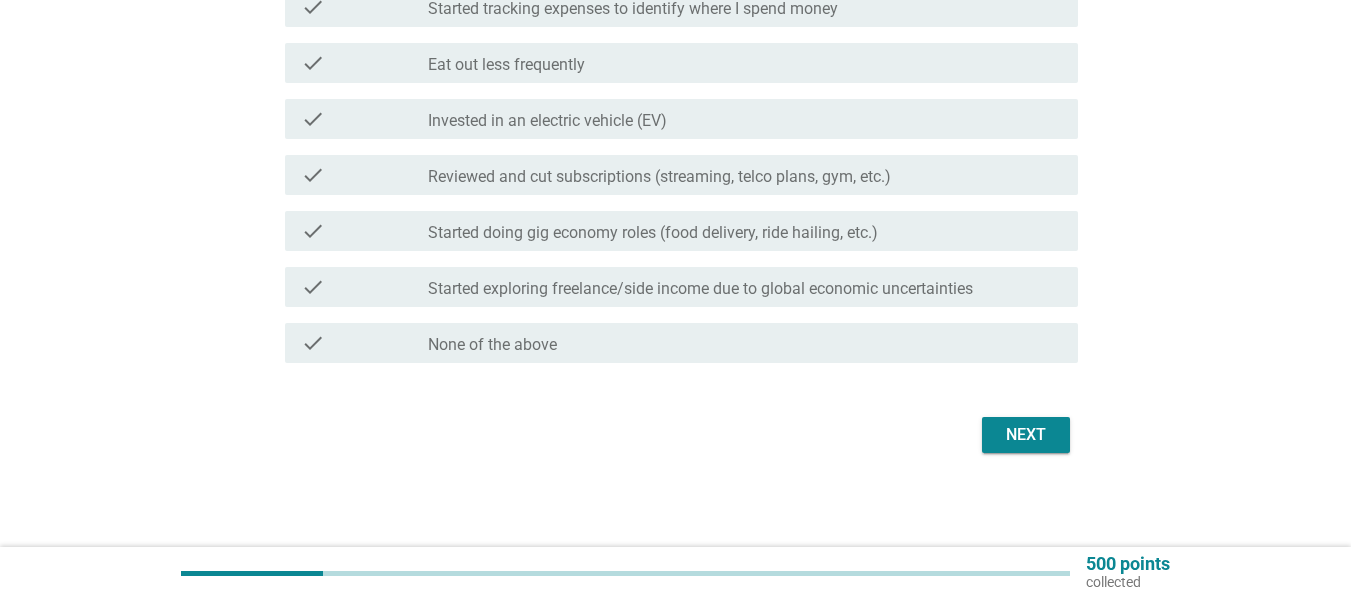 scroll, scrollTop: 514, scrollLeft: 0, axis: vertical 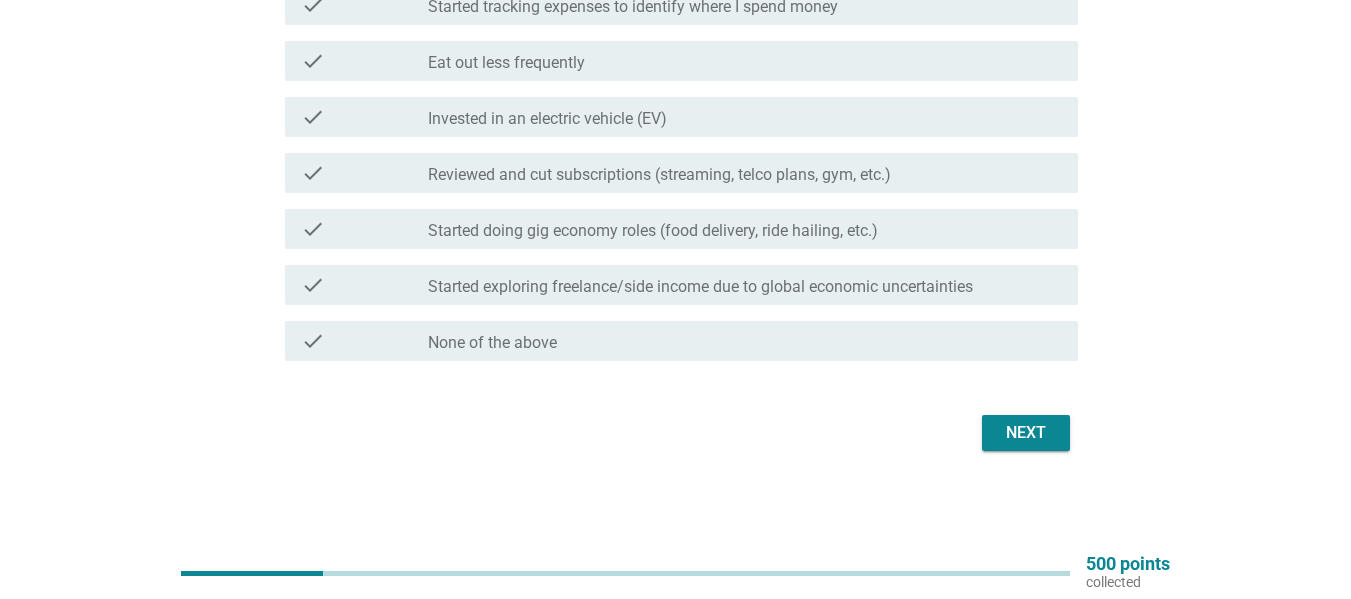 click on "Next" at bounding box center (1026, 433) 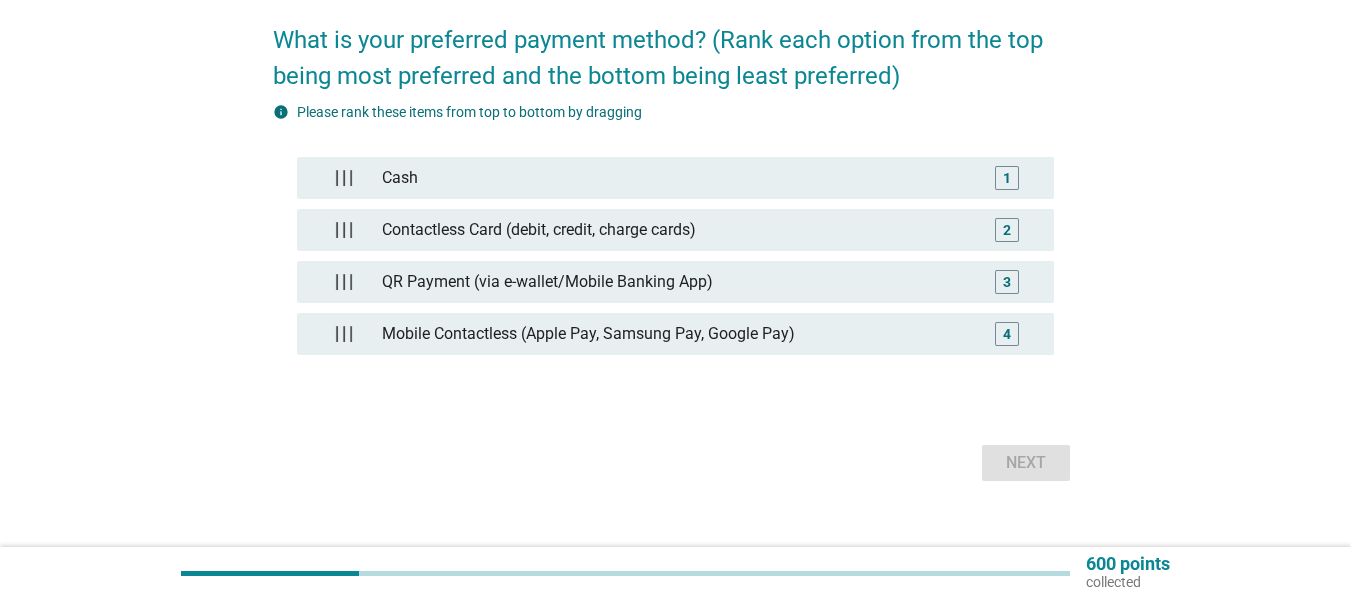 scroll, scrollTop: 186, scrollLeft: 0, axis: vertical 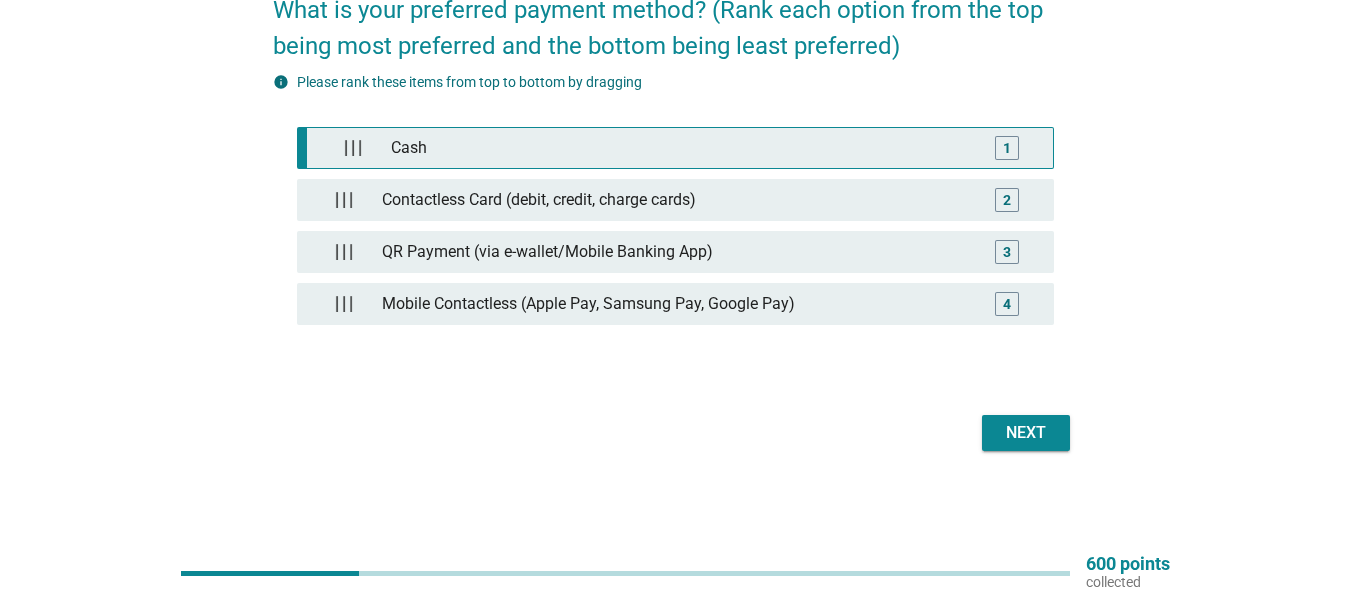 click on "Cash" at bounding box center [680, 148] 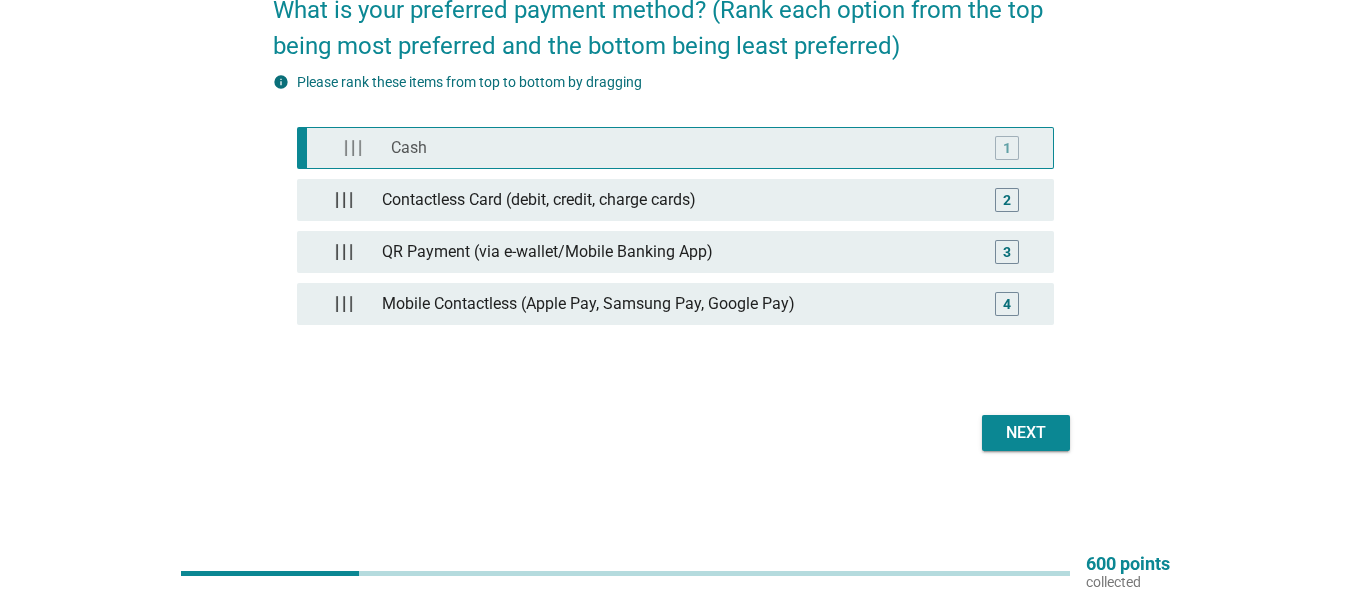 type 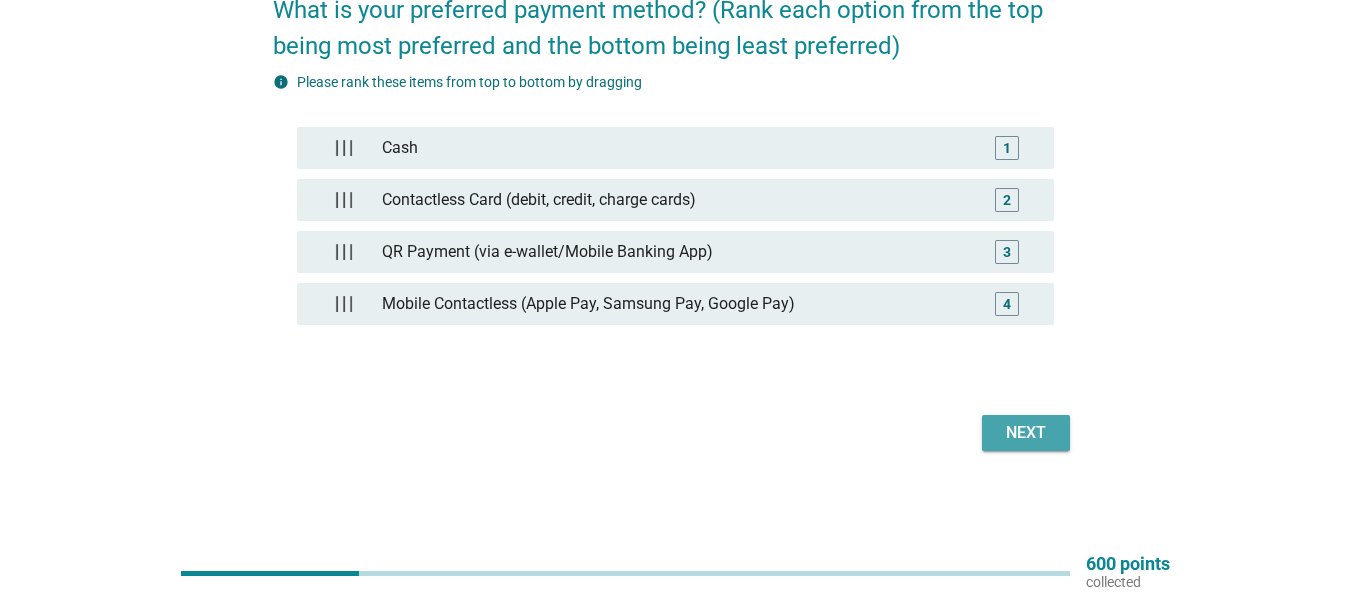 click on "Next" at bounding box center (1026, 433) 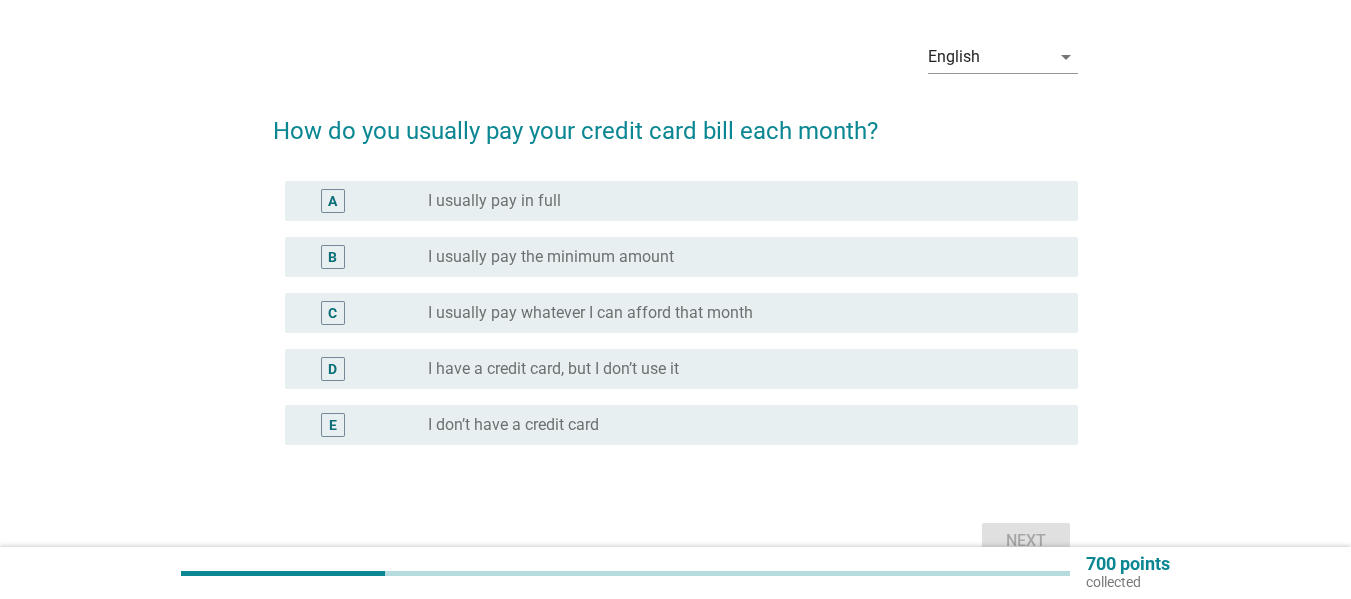 scroll, scrollTop: 100, scrollLeft: 0, axis: vertical 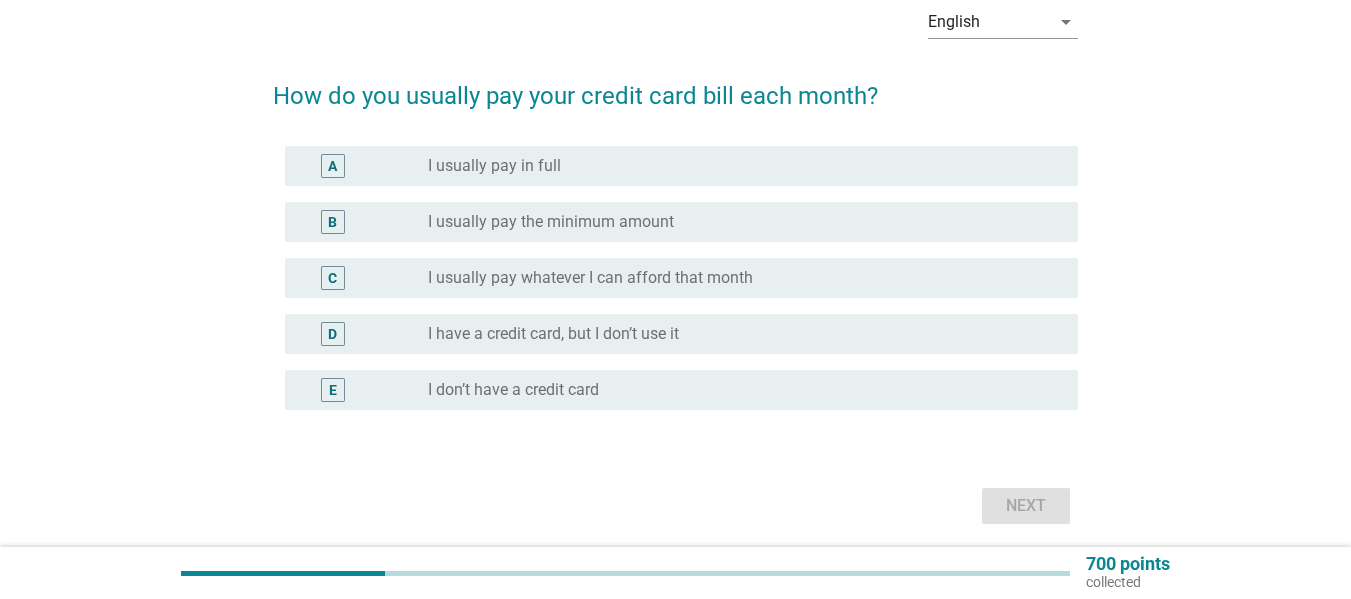 click on "radio_button_unchecked I usually pay in full" at bounding box center (745, 166) 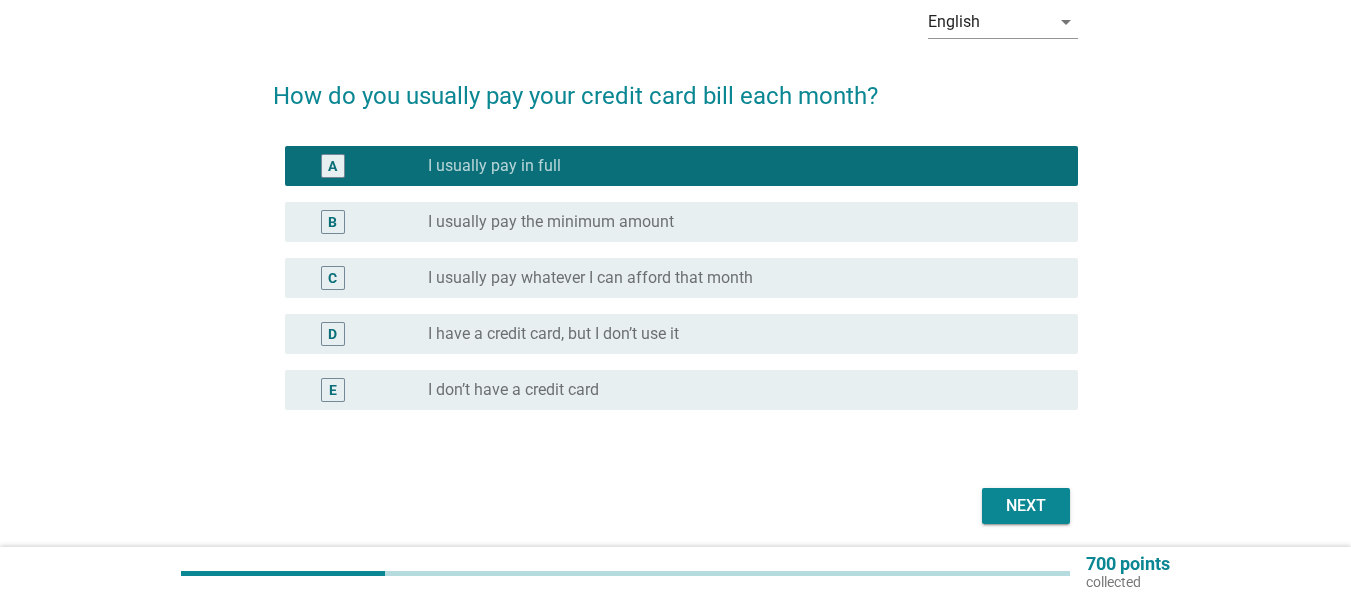 click on "Next" at bounding box center [1026, 506] 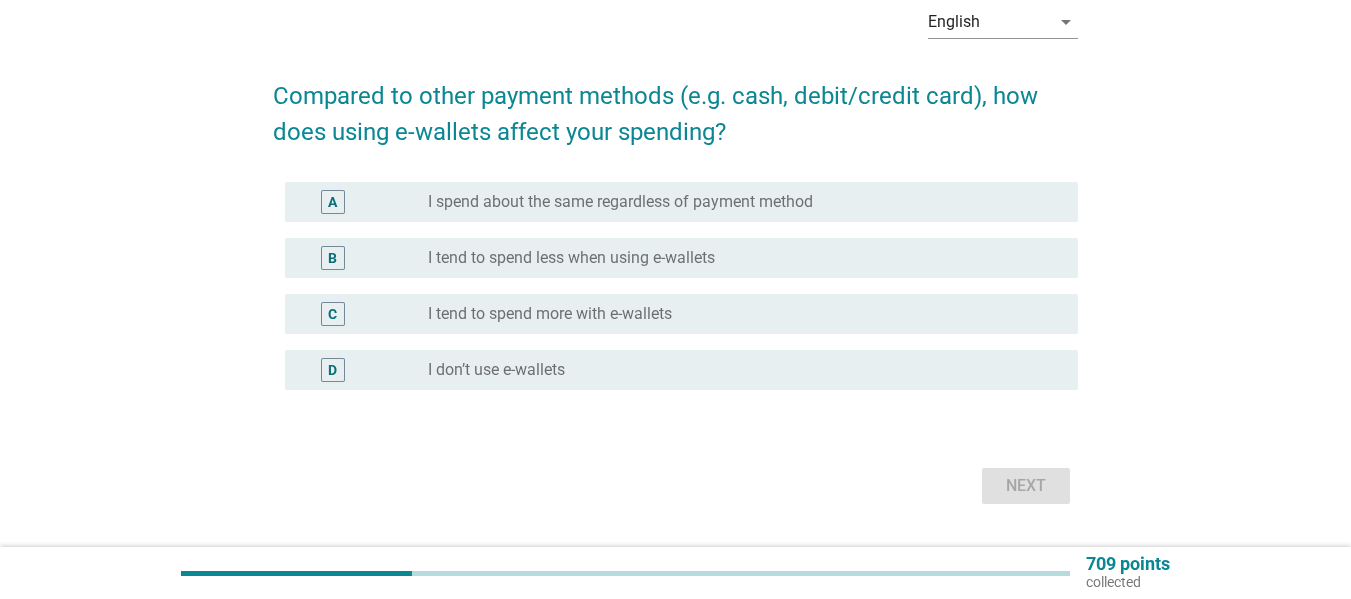 scroll, scrollTop: 0, scrollLeft: 0, axis: both 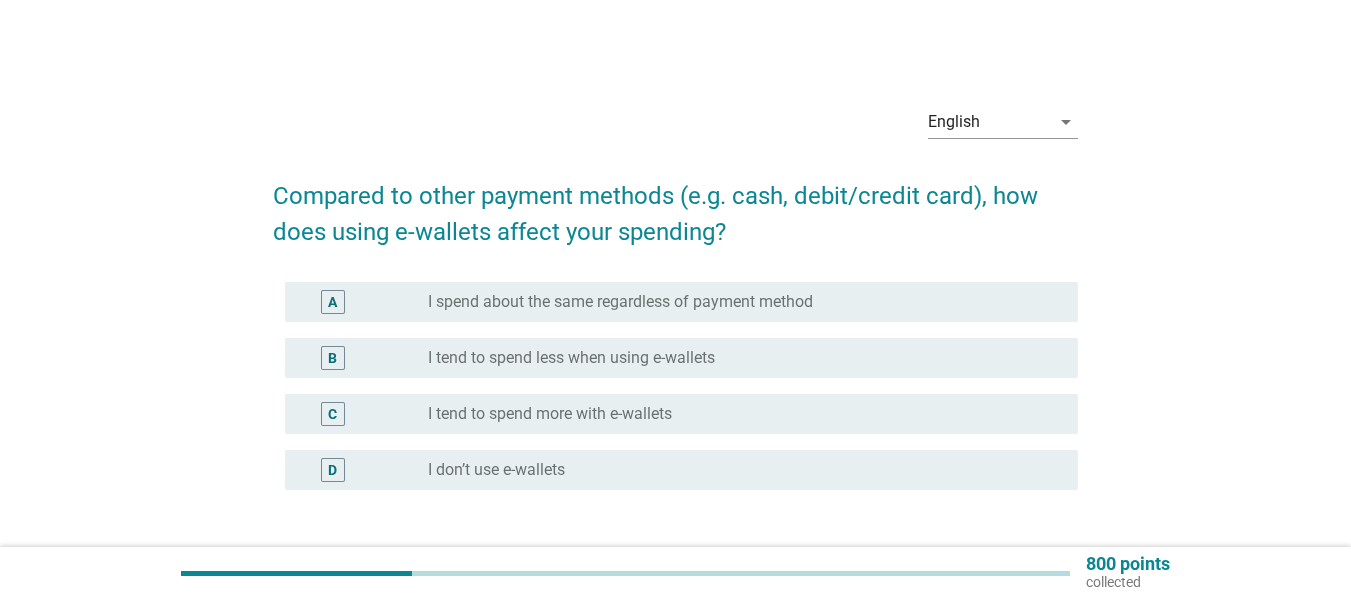 click on "I spend about the same regardless of payment method" at bounding box center (620, 302) 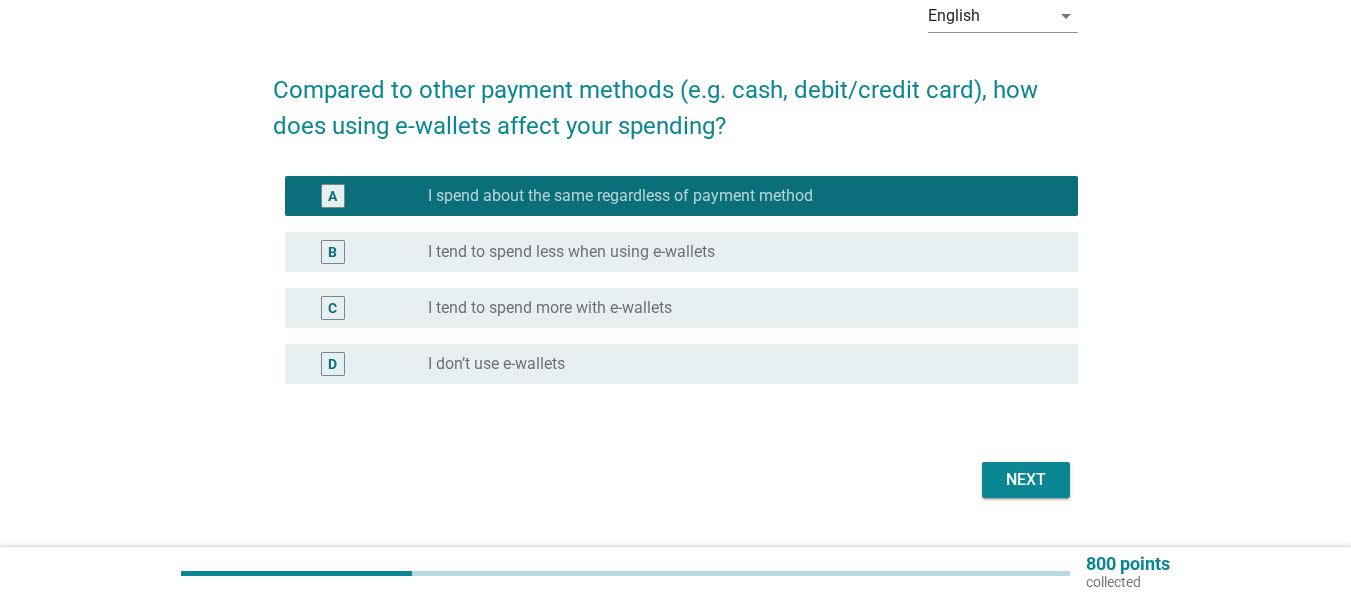 scroll, scrollTop: 153, scrollLeft: 0, axis: vertical 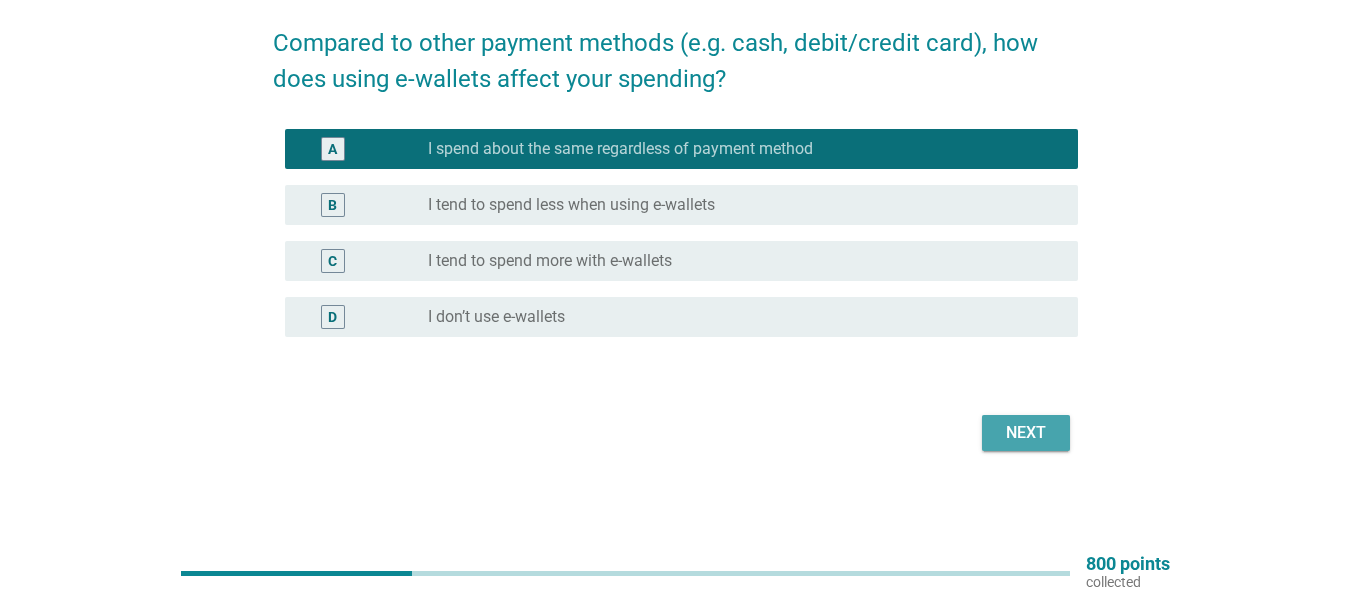 click on "Next" at bounding box center [1026, 433] 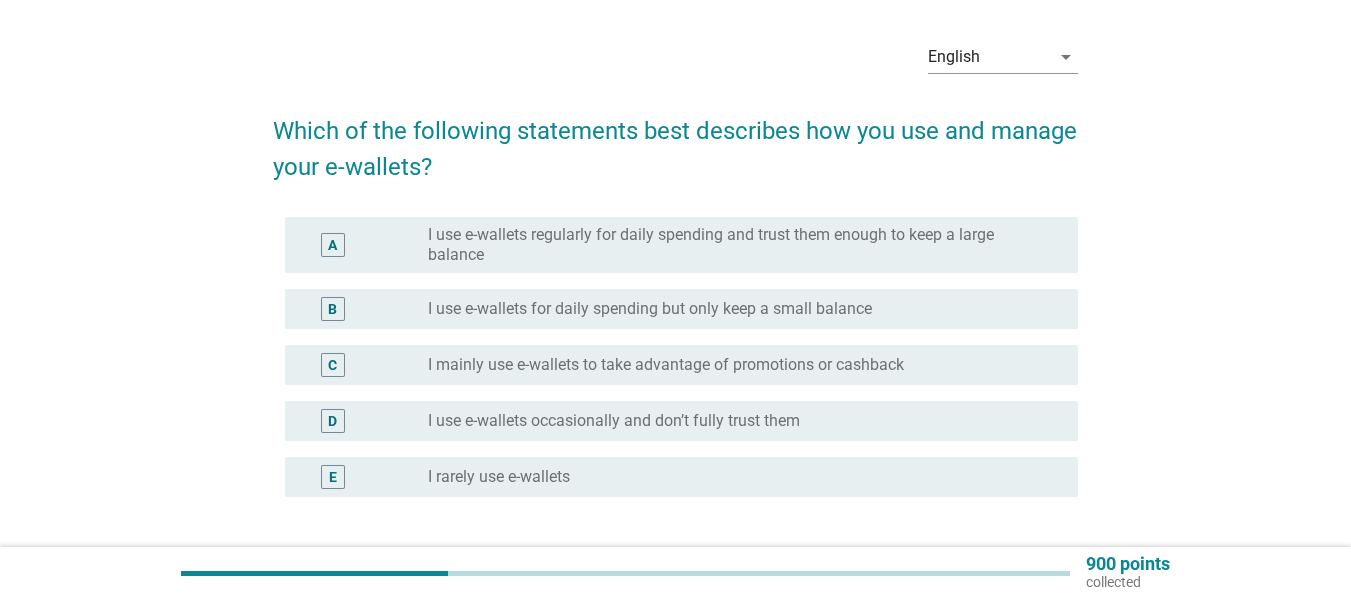 scroll, scrollTop: 100, scrollLeft: 0, axis: vertical 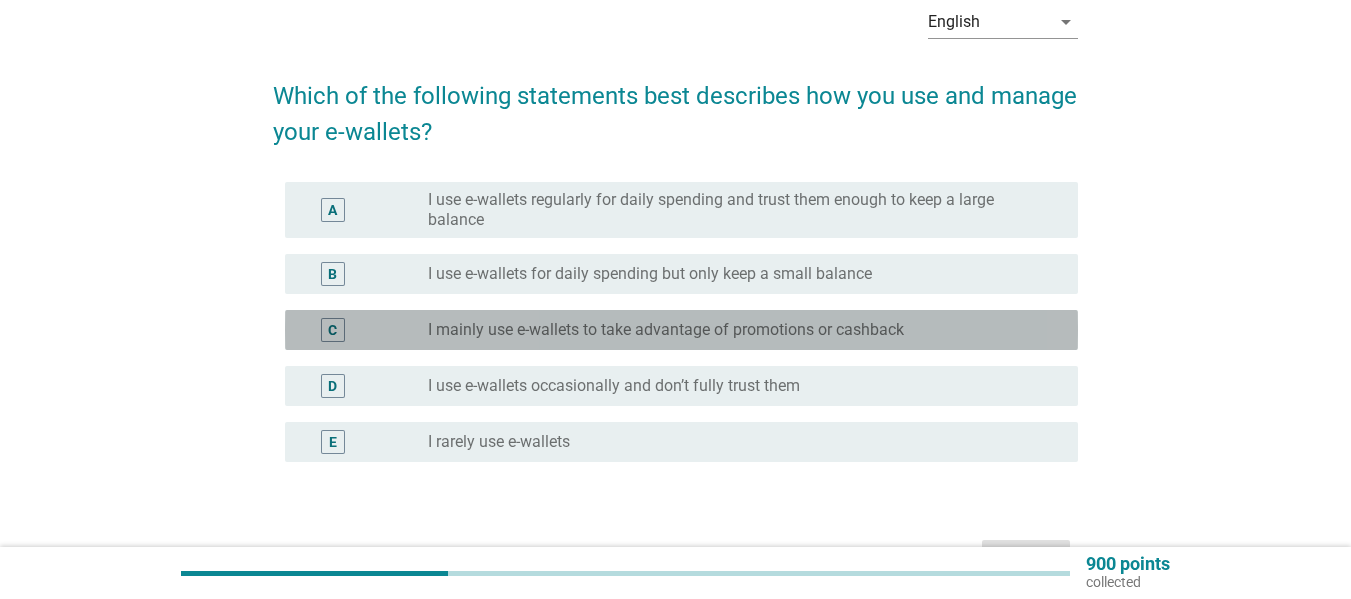 click on "I mainly use e-wallets to take advantage of promotions or cashback" at bounding box center [666, 330] 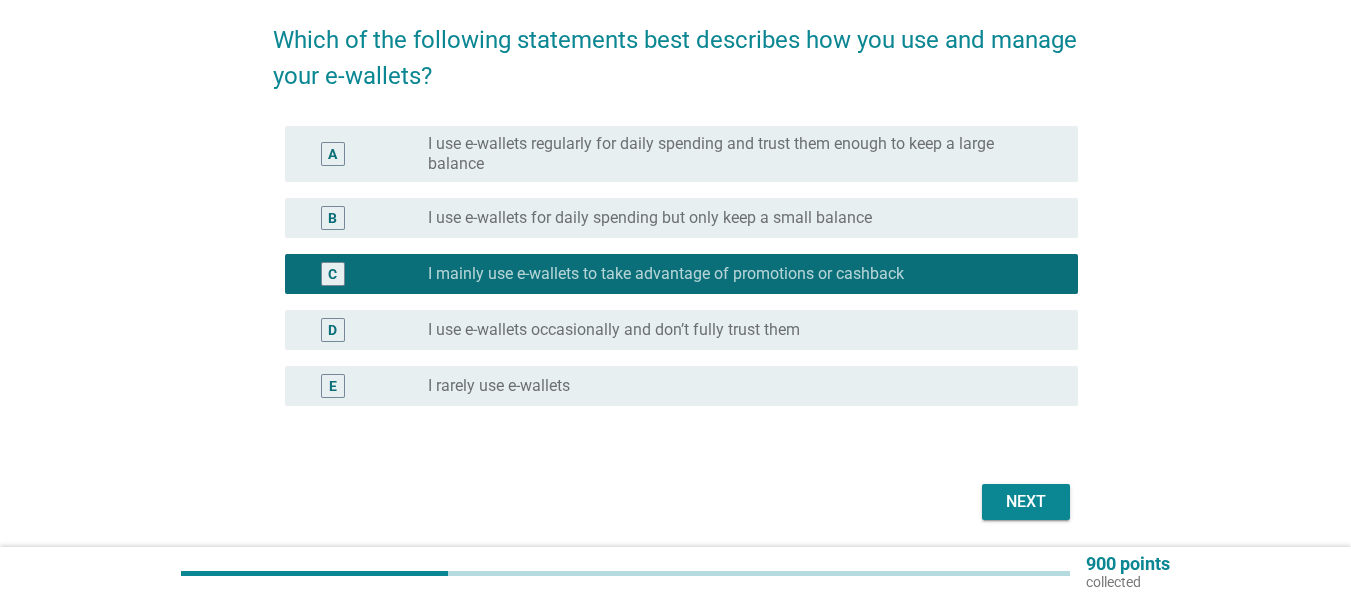 scroll, scrollTop: 200, scrollLeft: 0, axis: vertical 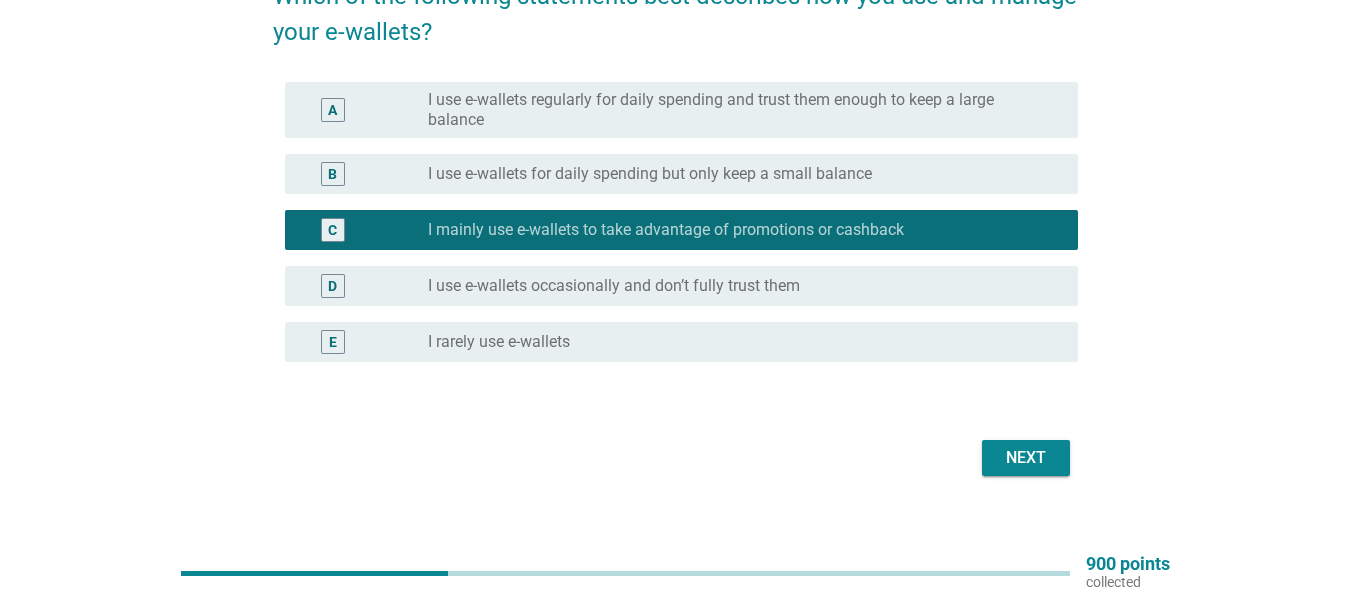 click on "Next" at bounding box center [1026, 458] 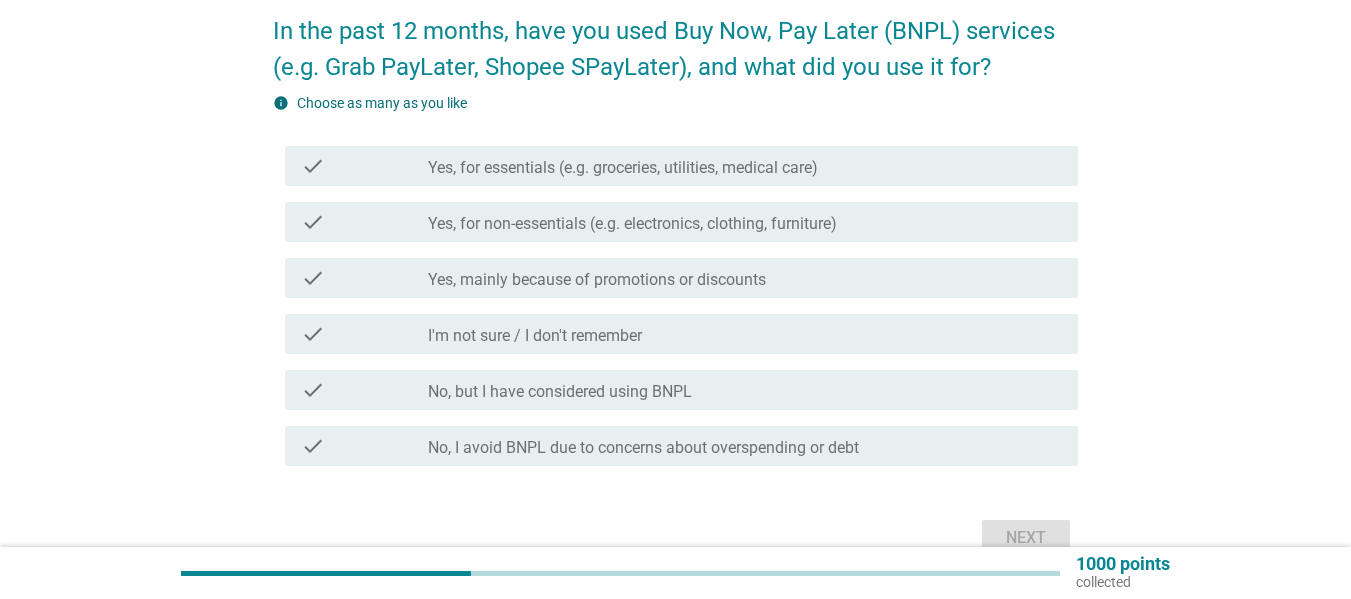 scroll, scrollTop: 200, scrollLeft: 0, axis: vertical 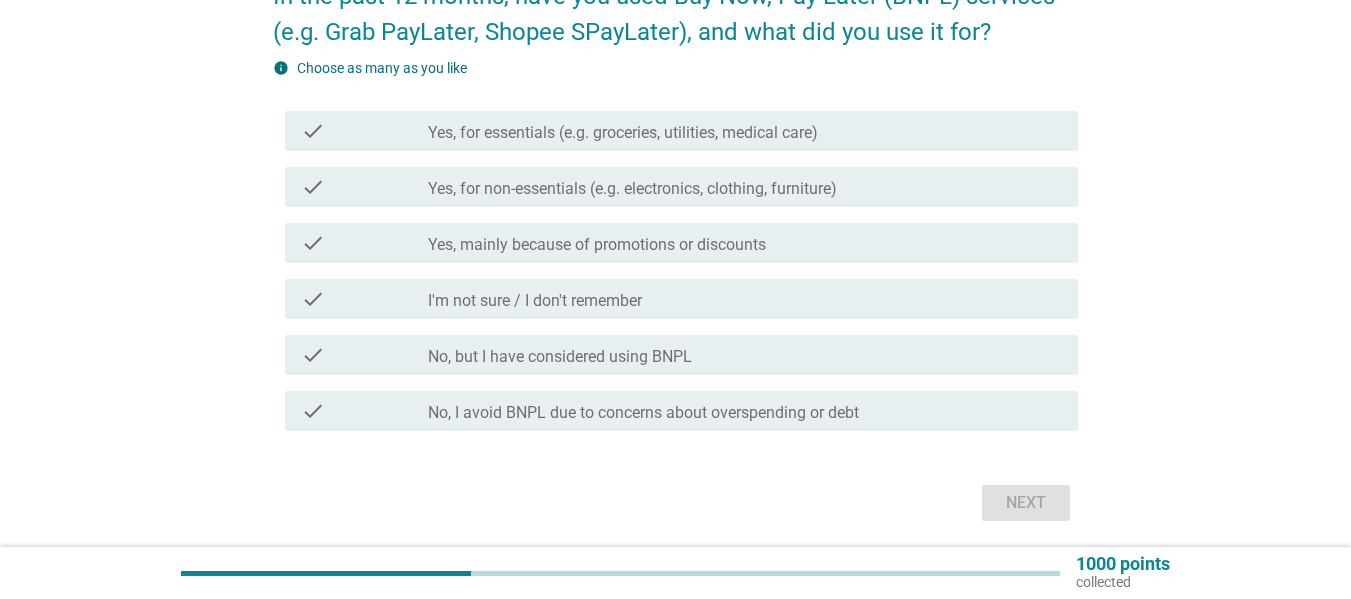 click on "check_box_outline_blank No, but I have considered using BNPL" at bounding box center [745, 355] 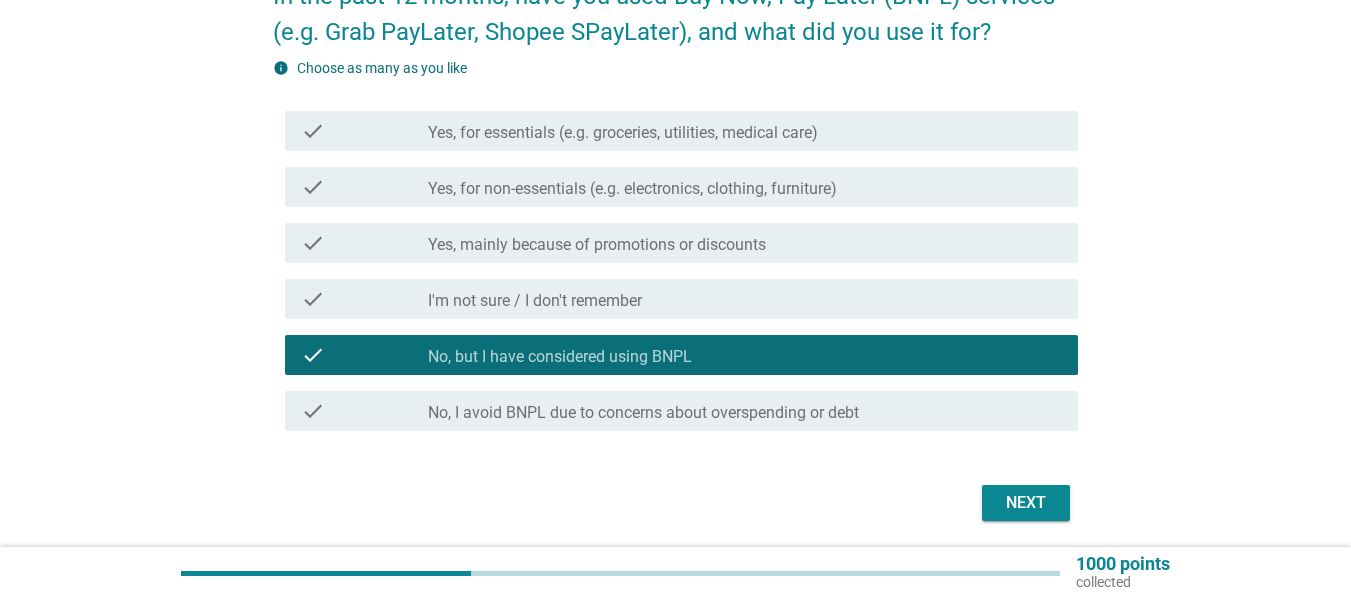click on "No, I avoid BNPL due to concerns about overspending or debt" at bounding box center [643, 413] 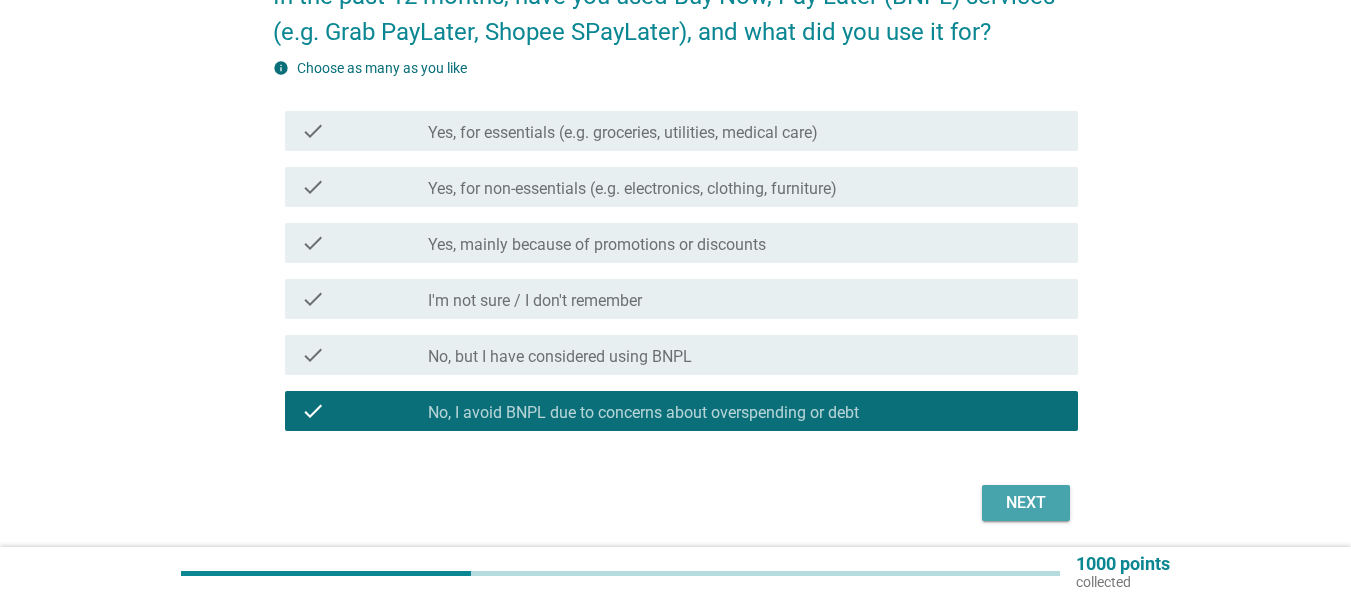 click on "Next" at bounding box center (1026, 503) 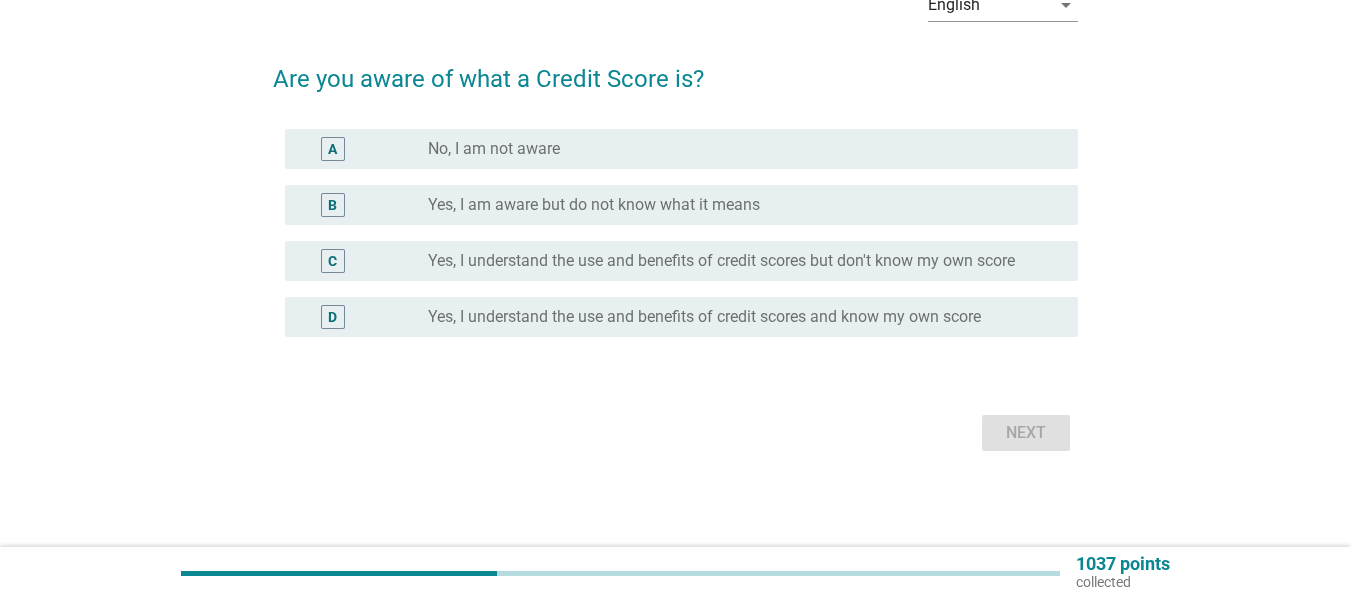 scroll, scrollTop: 0, scrollLeft: 0, axis: both 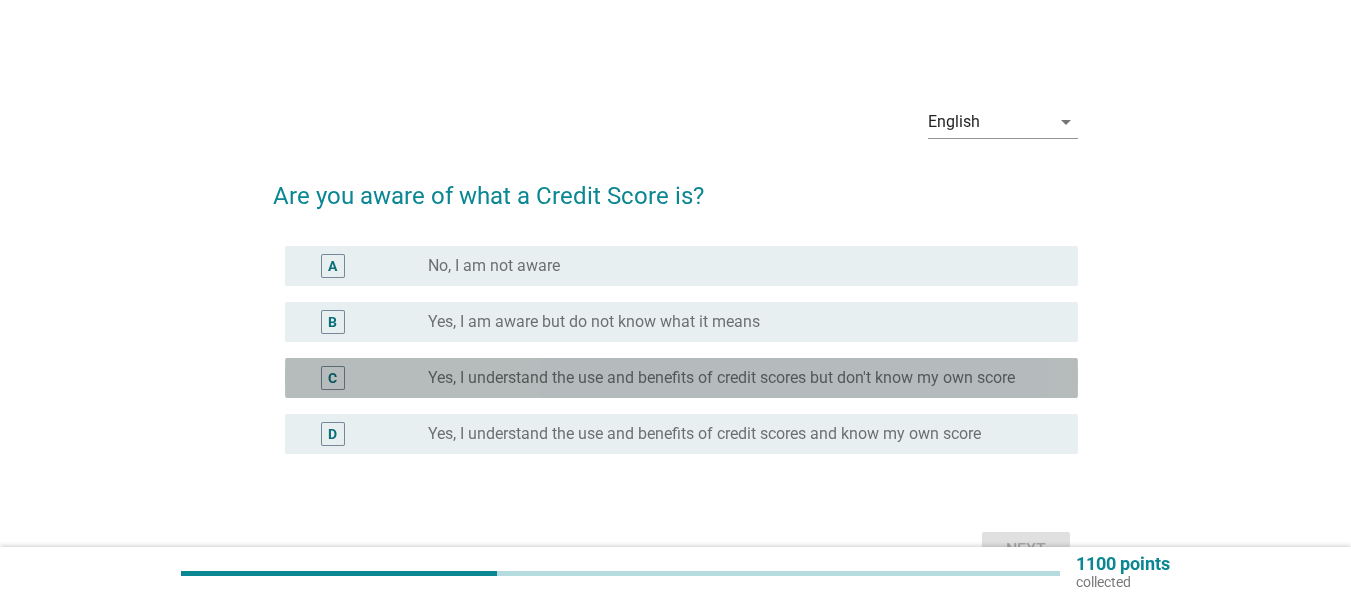 click on "Yes, I understand the use and benefits of credit scores but don't know my own score" at bounding box center [721, 378] 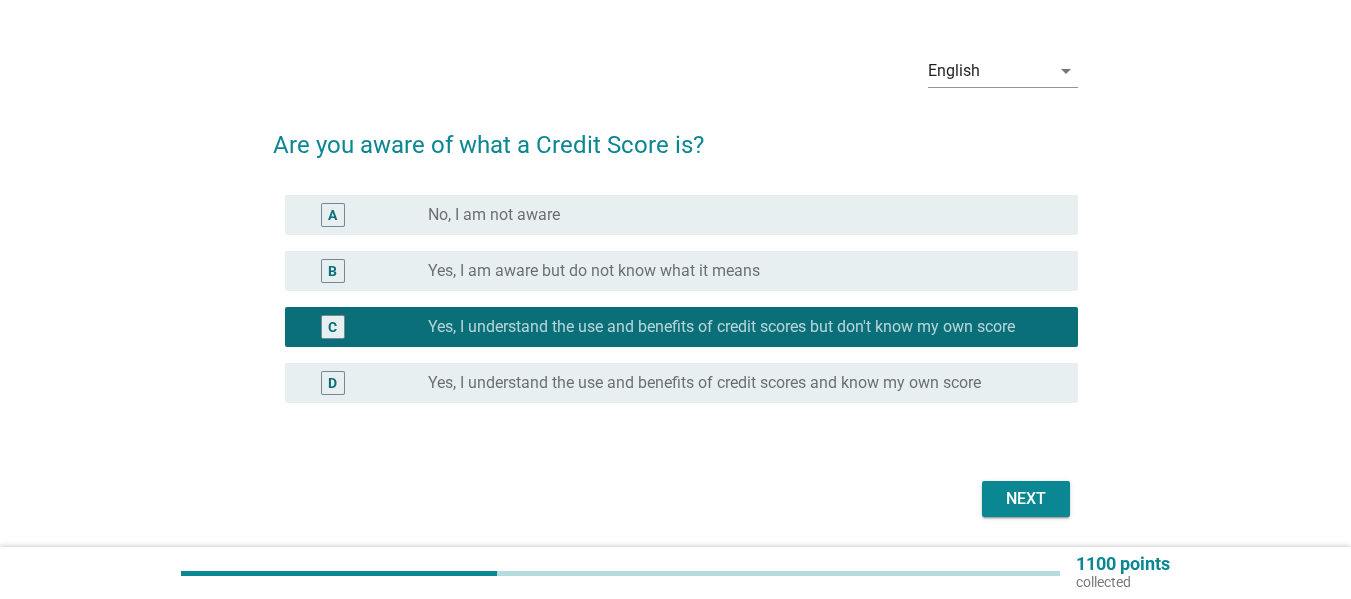 scroll, scrollTop: 100, scrollLeft: 0, axis: vertical 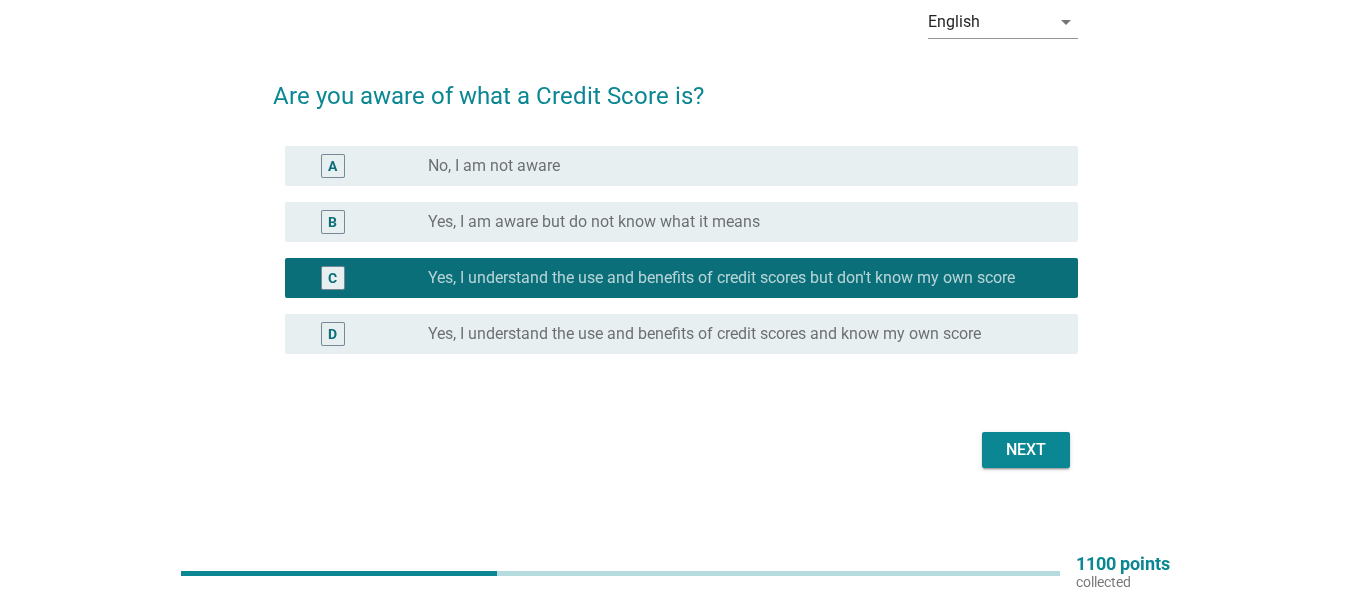 click on "Next" at bounding box center [1026, 450] 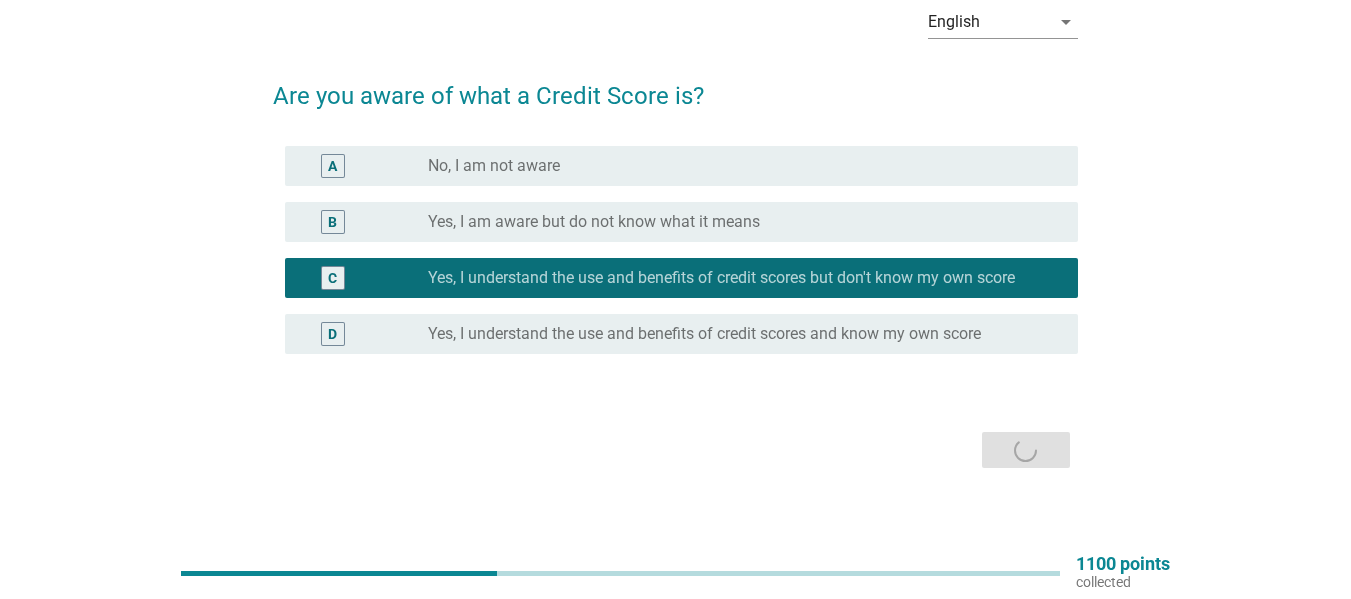 scroll, scrollTop: 0, scrollLeft: 0, axis: both 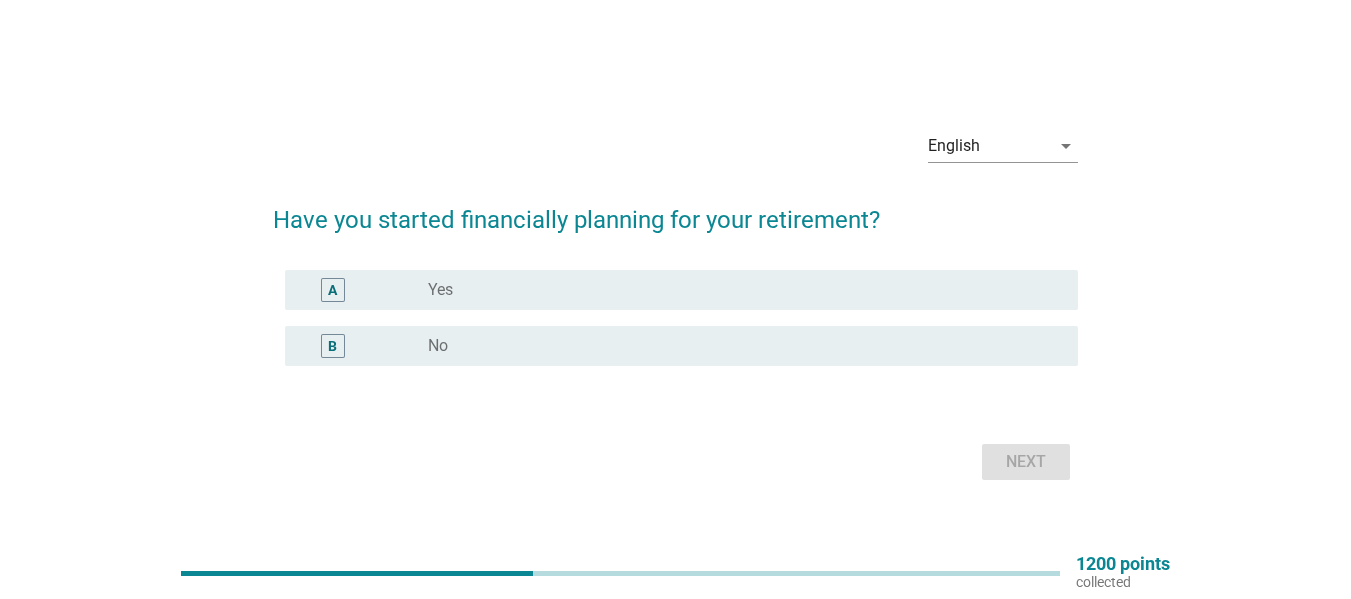 click on "radio_button_unchecked No" at bounding box center [737, 346] 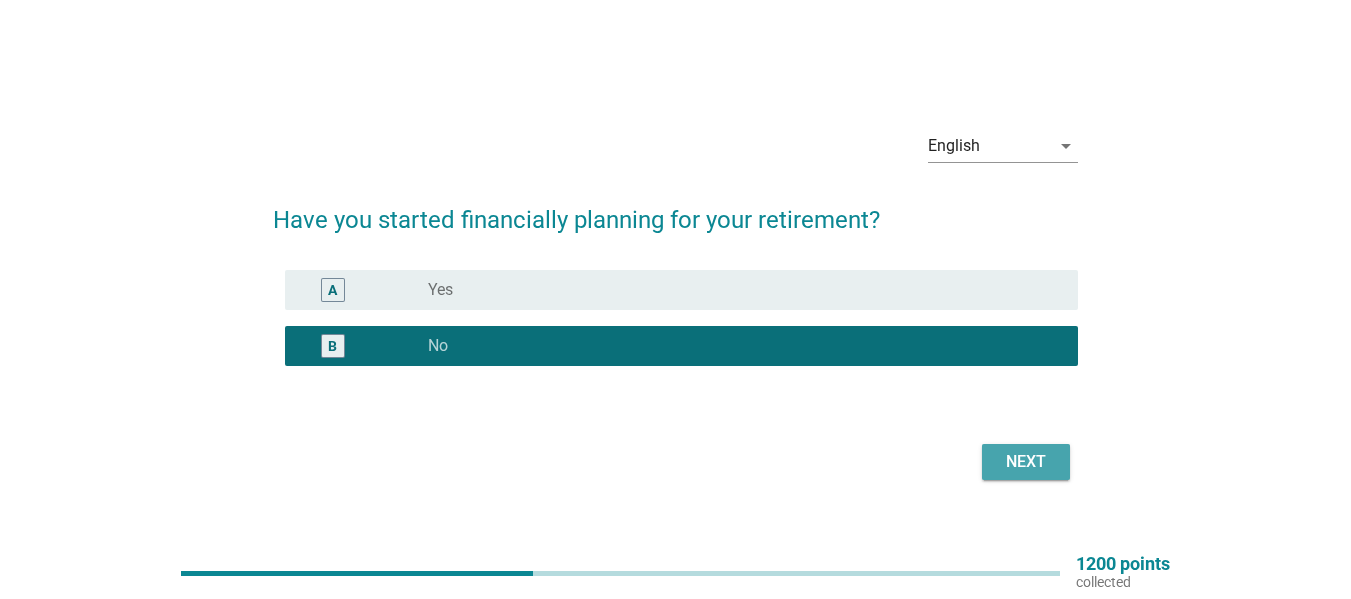 click on "Next" at bounding box center [1026, 462] 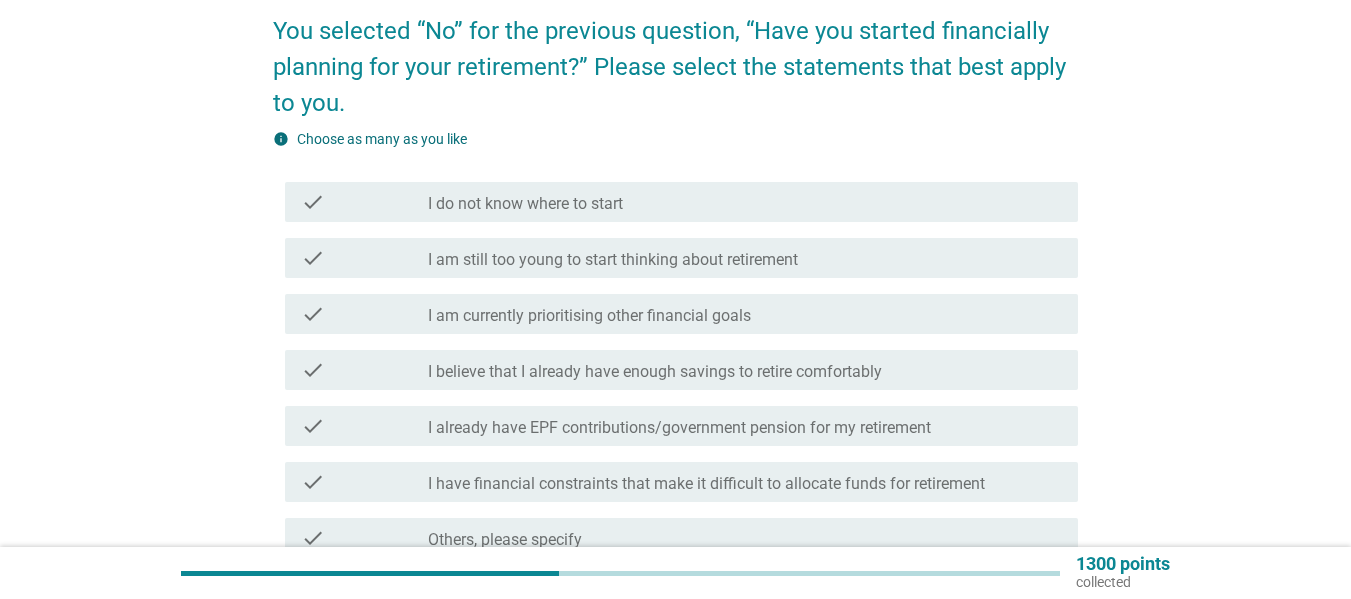 scroll, scrollTop: 200, scrollLeft: 0, axis: vertical 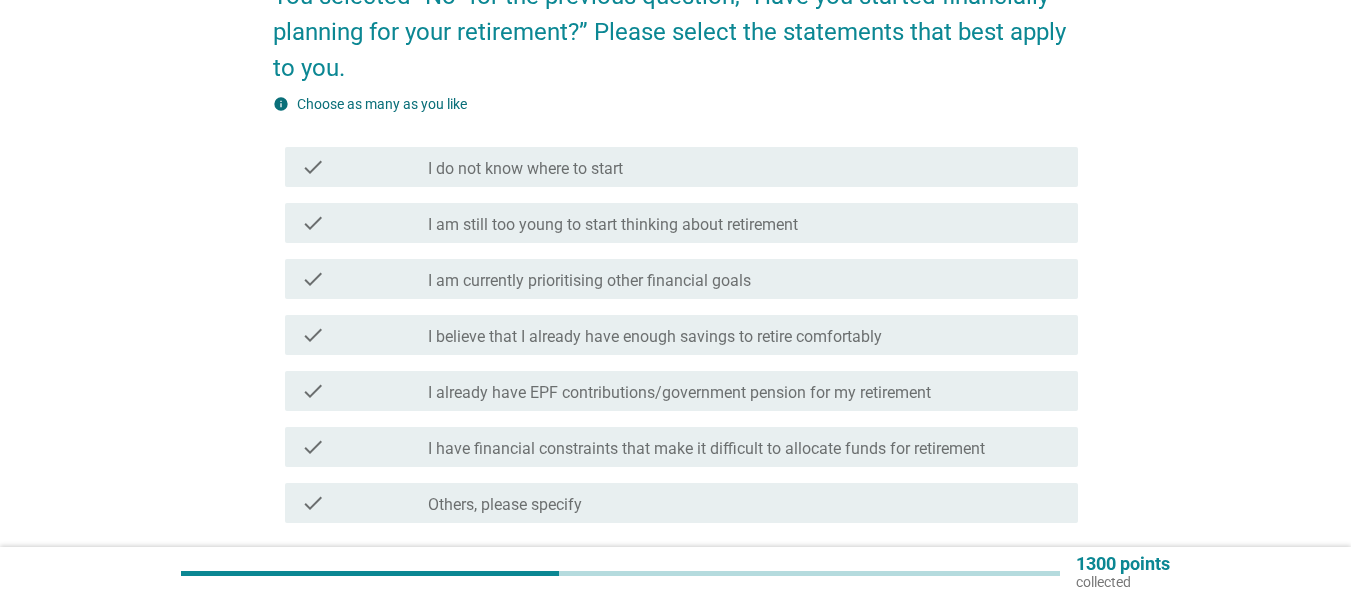 click on "check     check_box_outline_blank I do not know where to start" at bounding box center (675, 167) 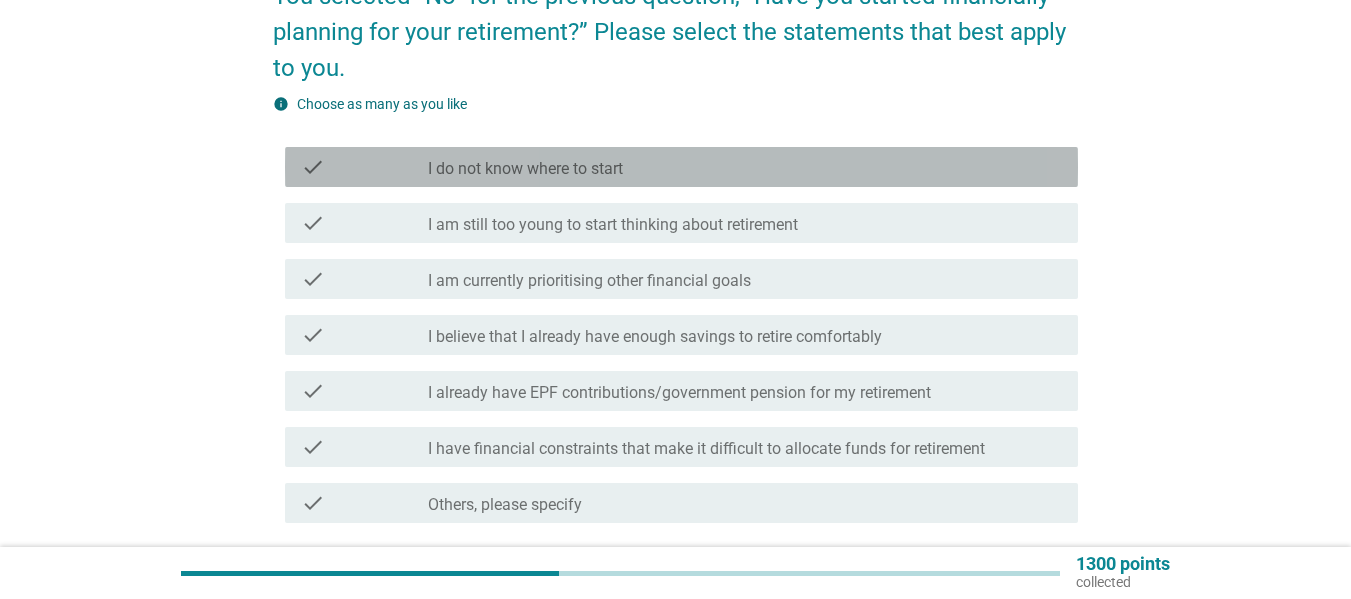 click on "check_box_outline_blank I do not know where to start" at bounding box center (745, 167) 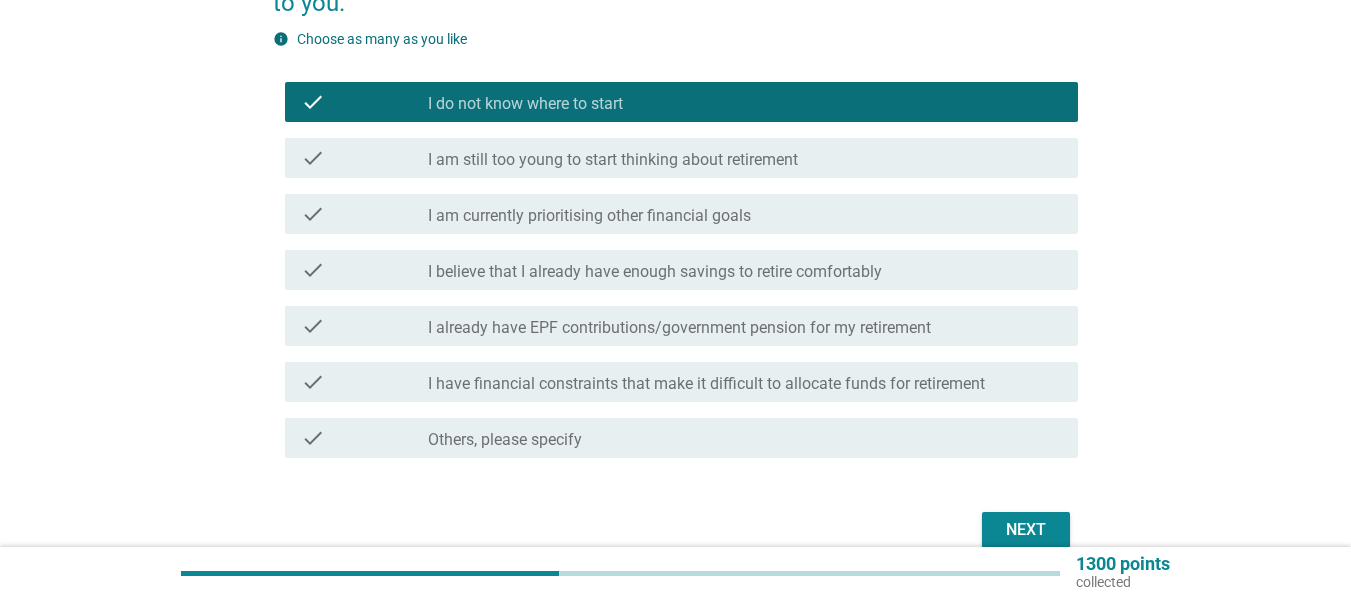 scroll, scrollTop: 300, scrollLeft: 0, axis: vertical 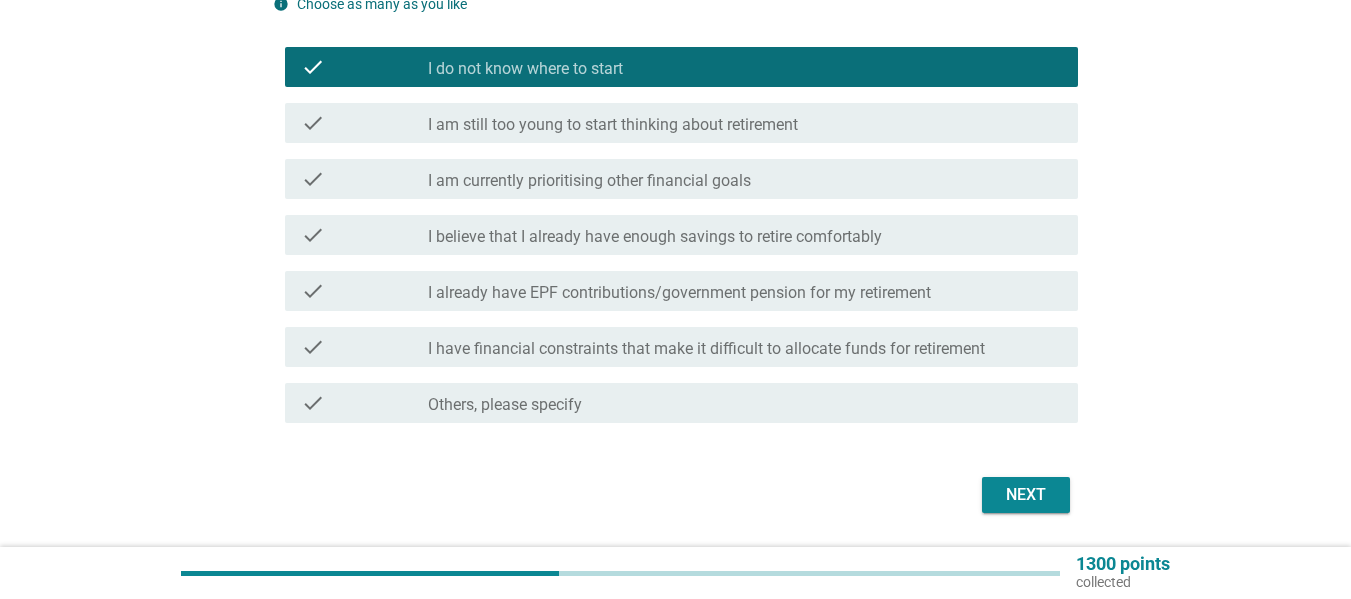 click on "I already have EPF contributions/government pension for my retirement" at bounding box center [679, 293] 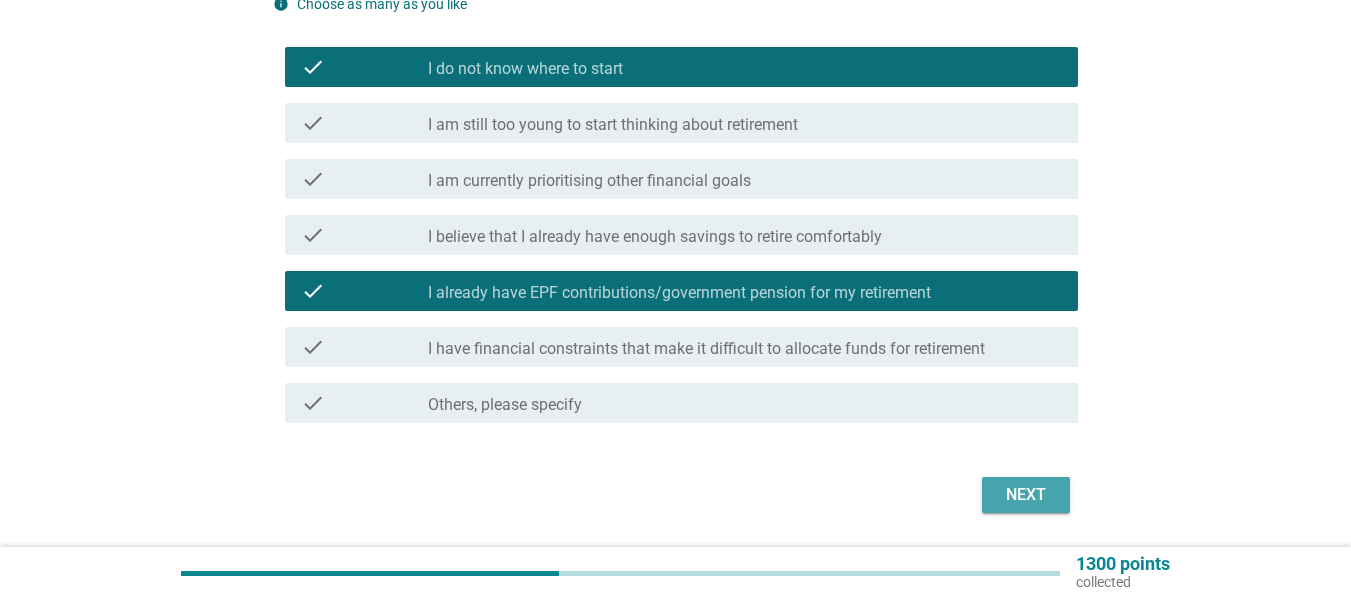 click on "Next" at bounding box center (1026, 495) 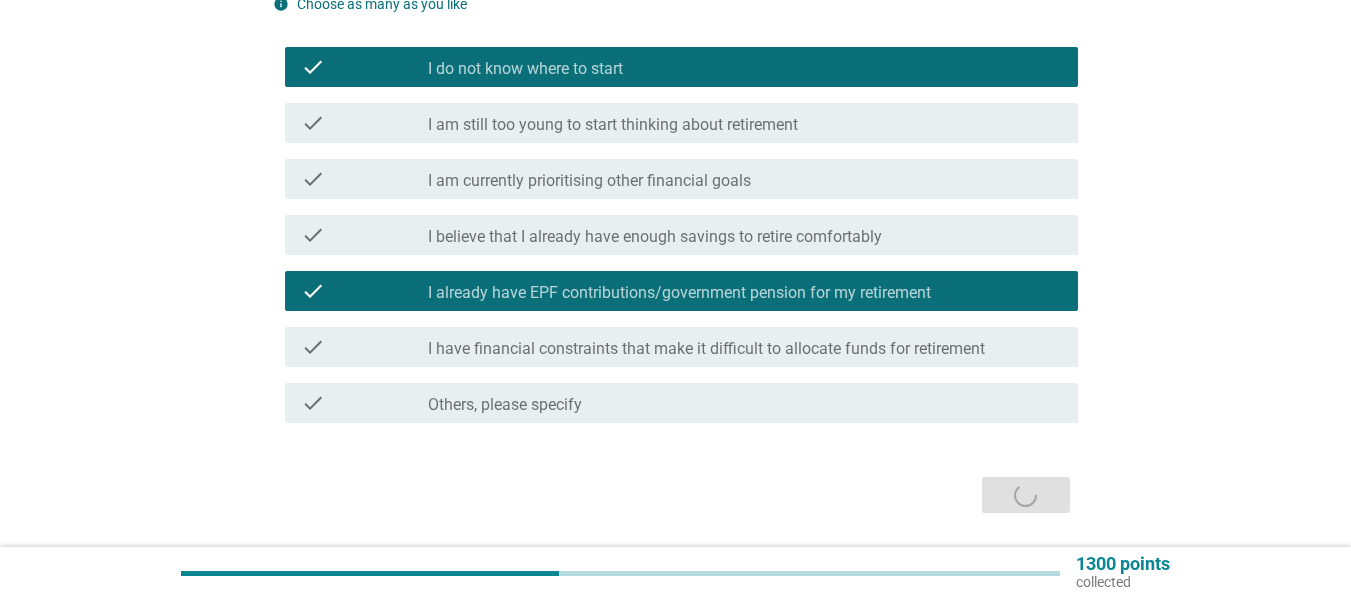 scroll, scrollTop: 0, scrollLeft: 0, axis: both 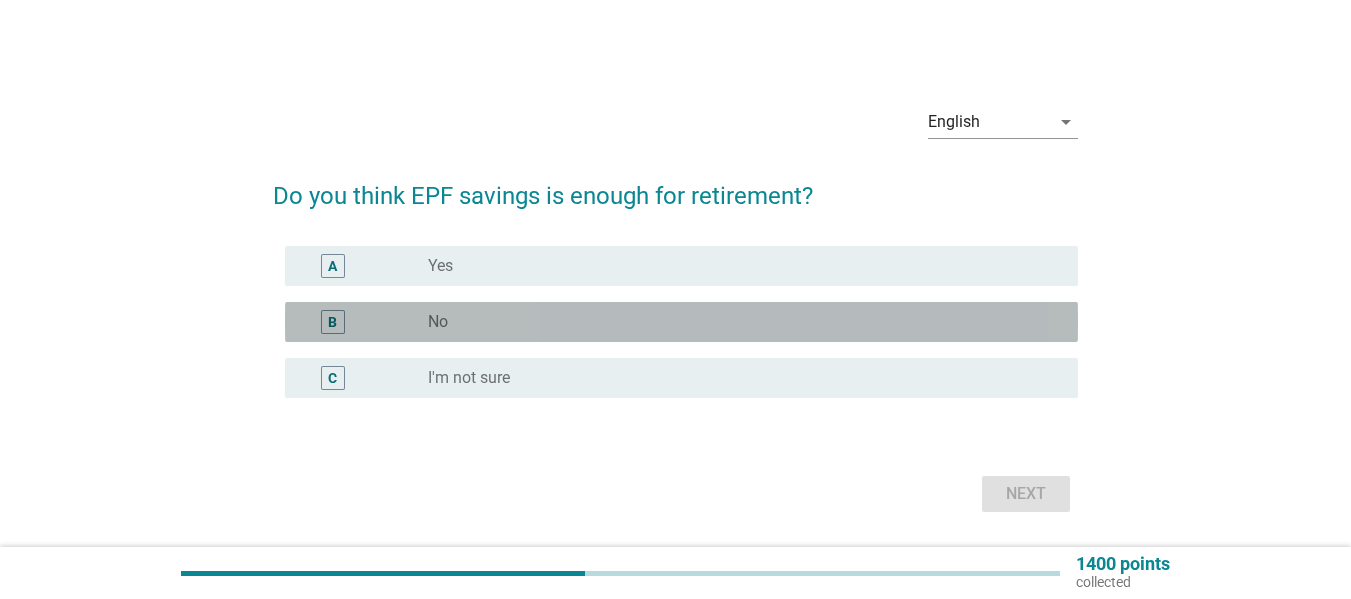 click on "radio_button_unchecked No" at bounding box center [745, 322] 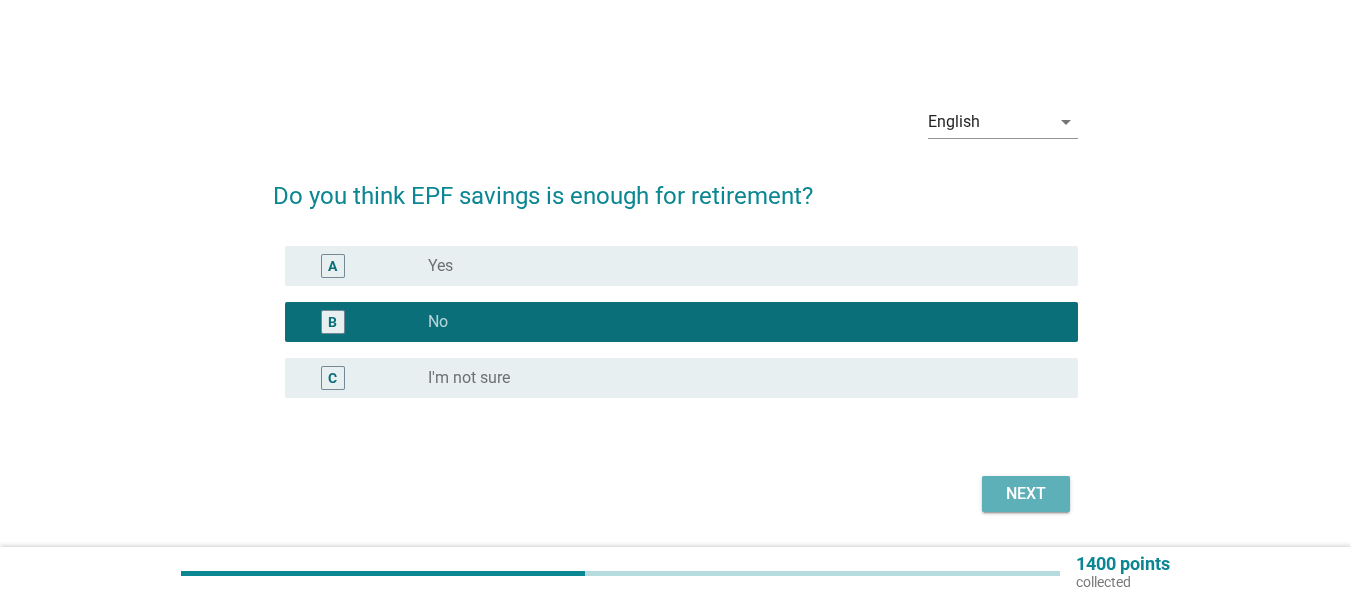 click on "Next" at bounding box center [1026, 494] 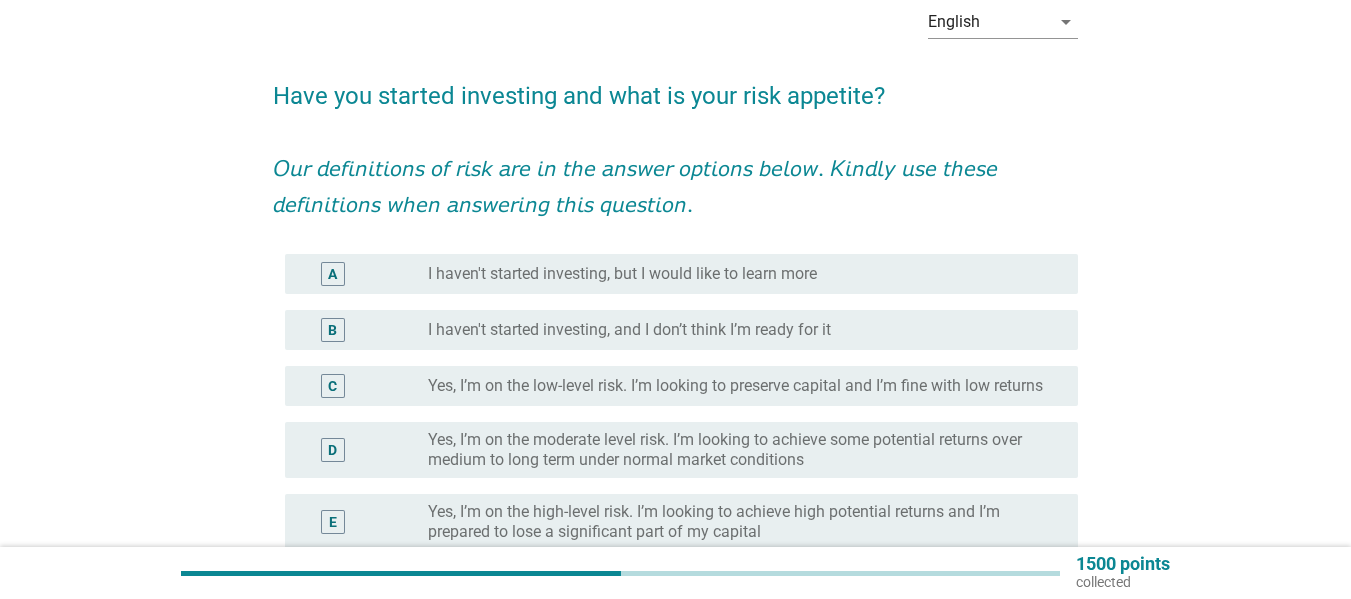 scroll, scrollTop: 200, scrollLeft: 0, axis: vertical 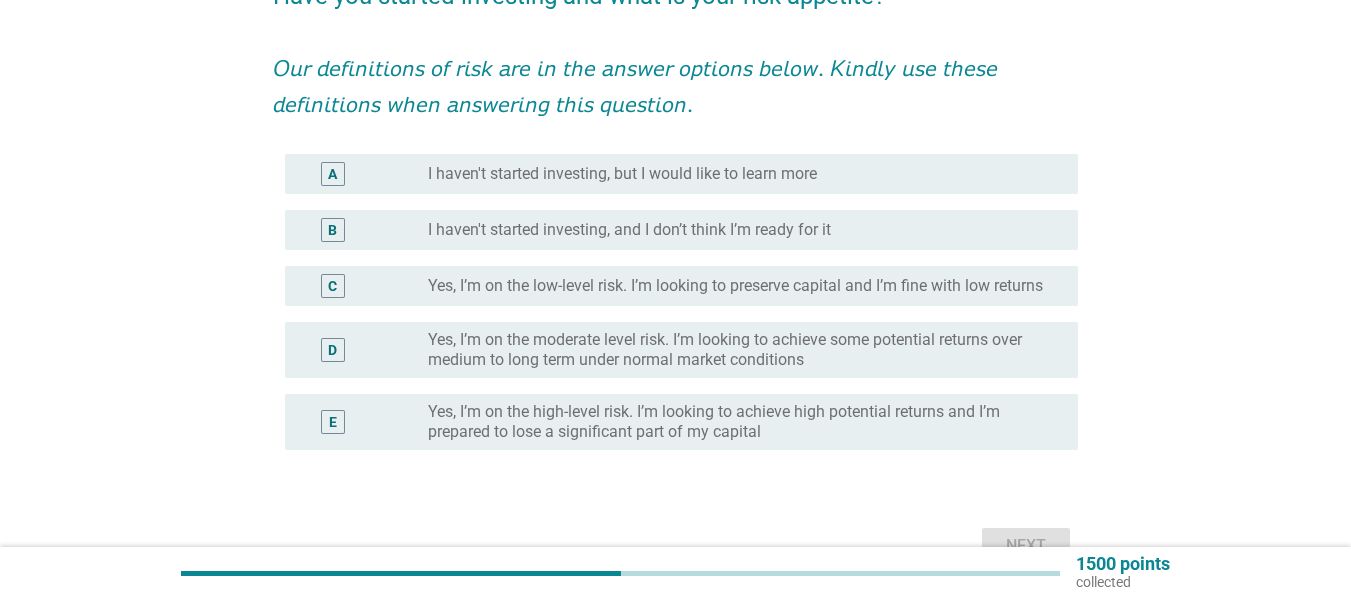 drag, startPoint x: 716, startPoint y: 299, endPoint x: 616, endPoint y: 254, distance: 109.65856 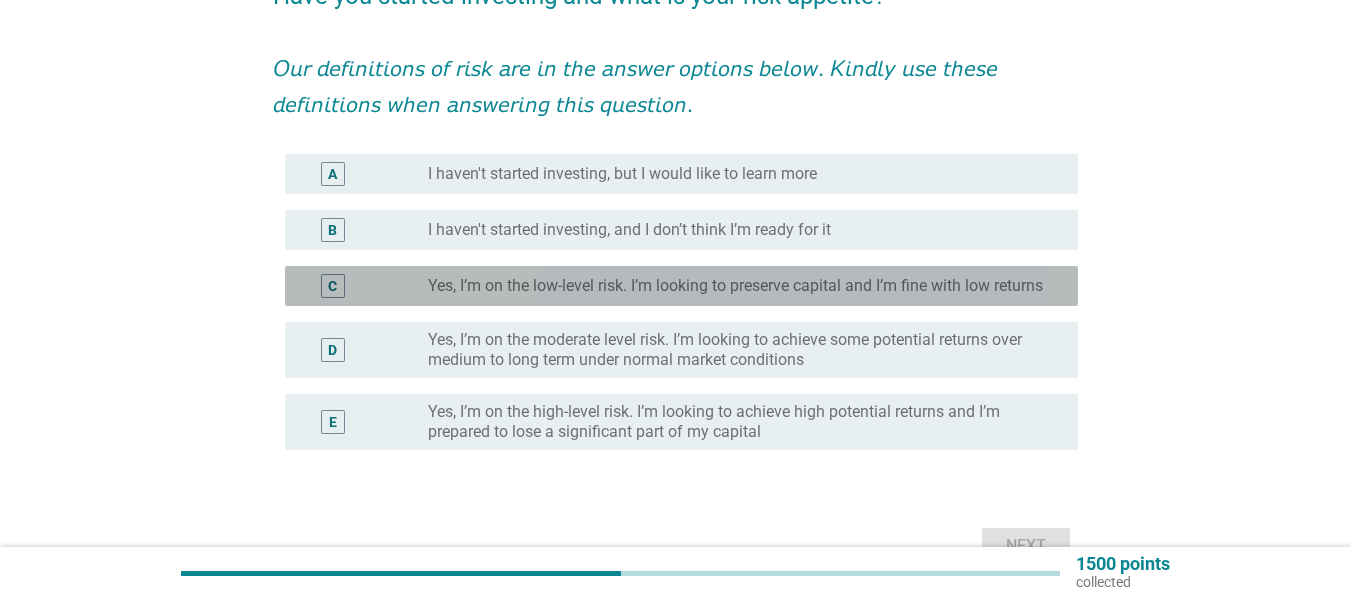 click on "Yes, I’m on the low-level risk. I’m looking to preserve capital and I’m fine with low returns" at bounding box center [735, 286] 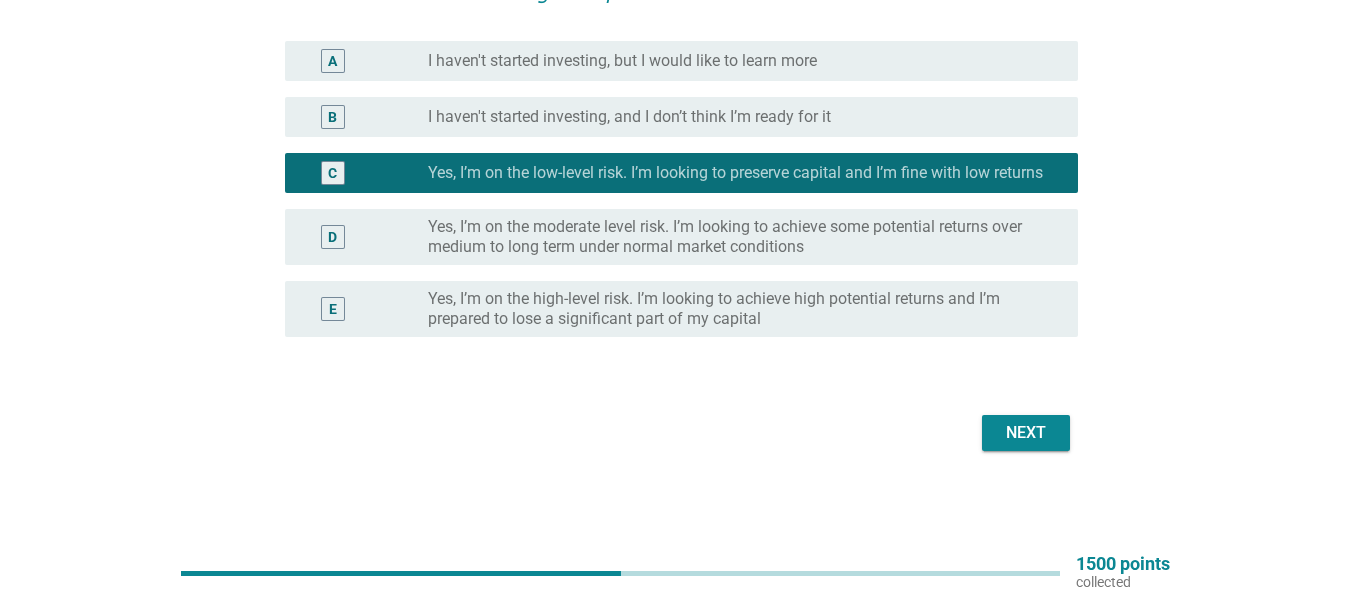 scroll, scrollTop: 329, scrollLeft: 0, axis: vertical 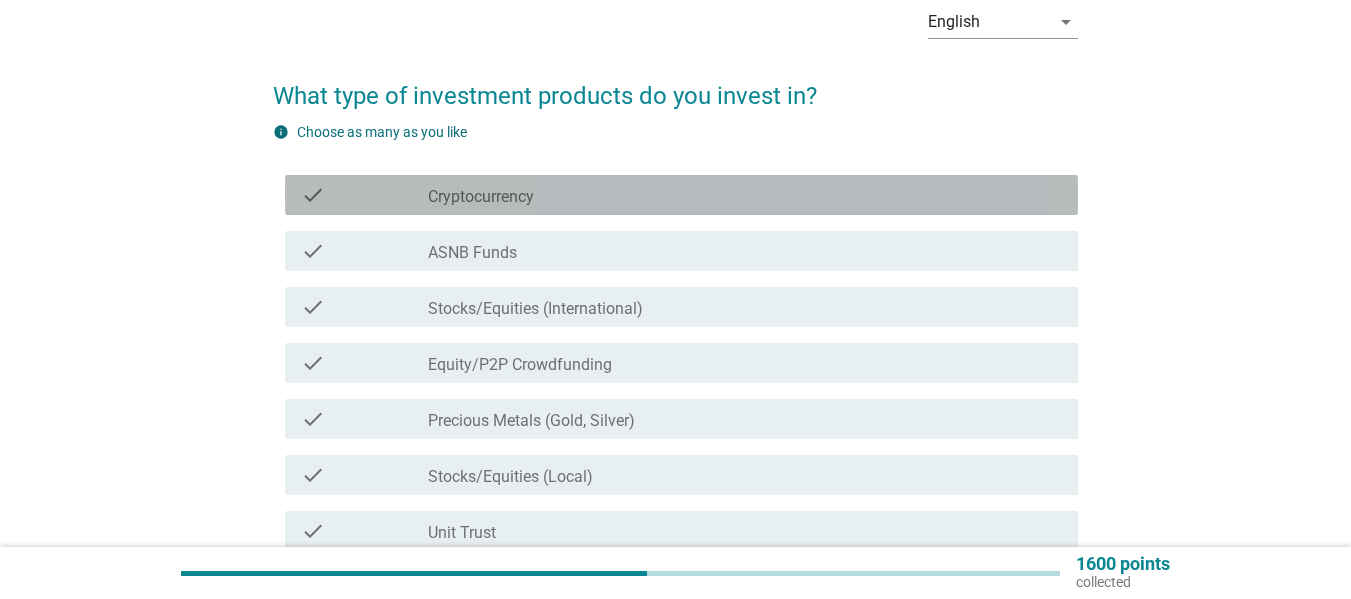 click on "check_box_outline_blank Cryptocurrency" at bounding box center (745, 195) 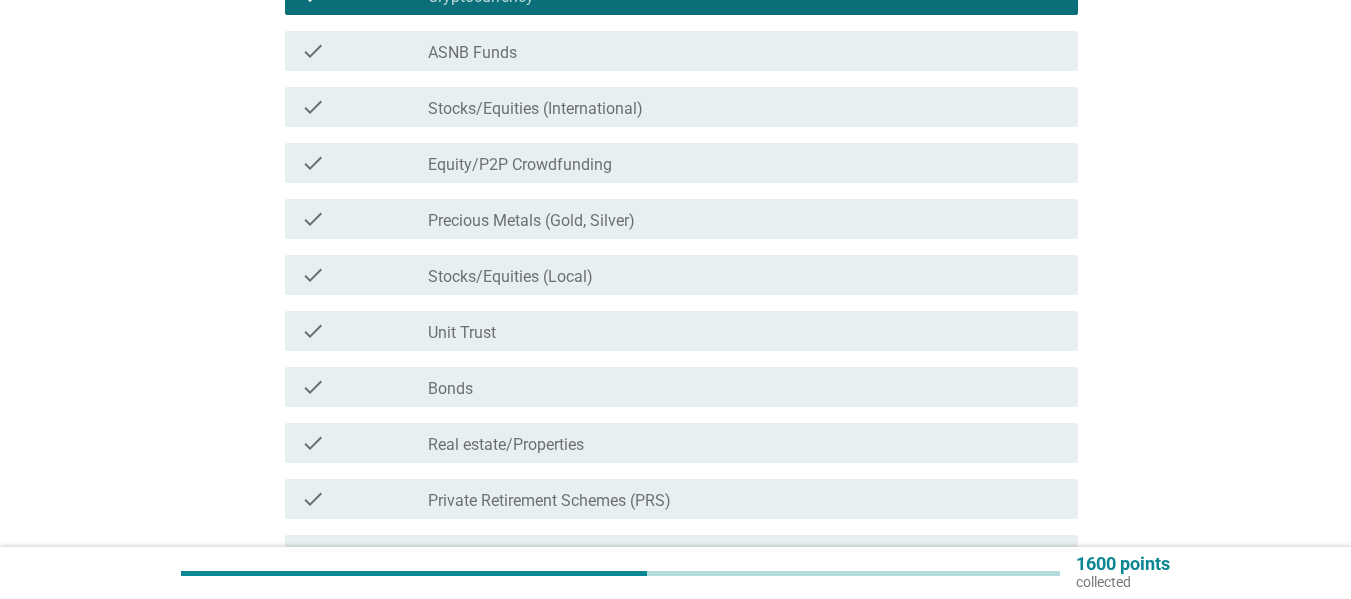 scroll, scrollTop: 400, scrollLeft: 0, axis: vertical 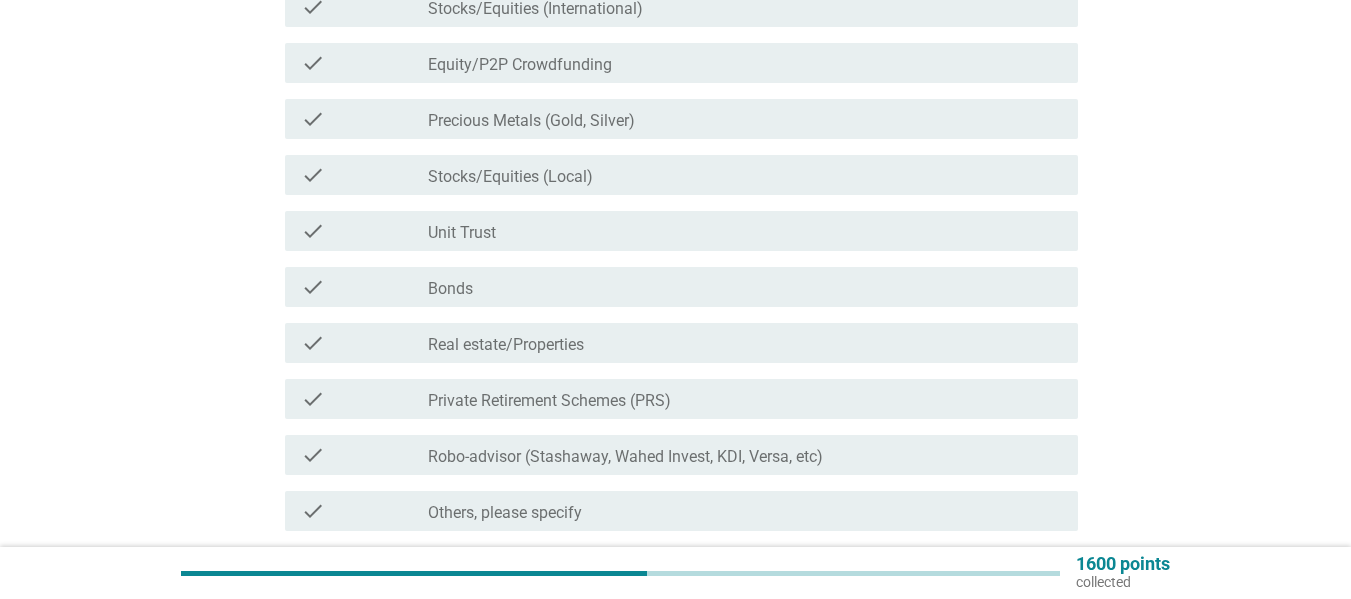 click on "check_box_outline_blank Precious Metals (Gold, Silver)" at bounding box center (745, 119) 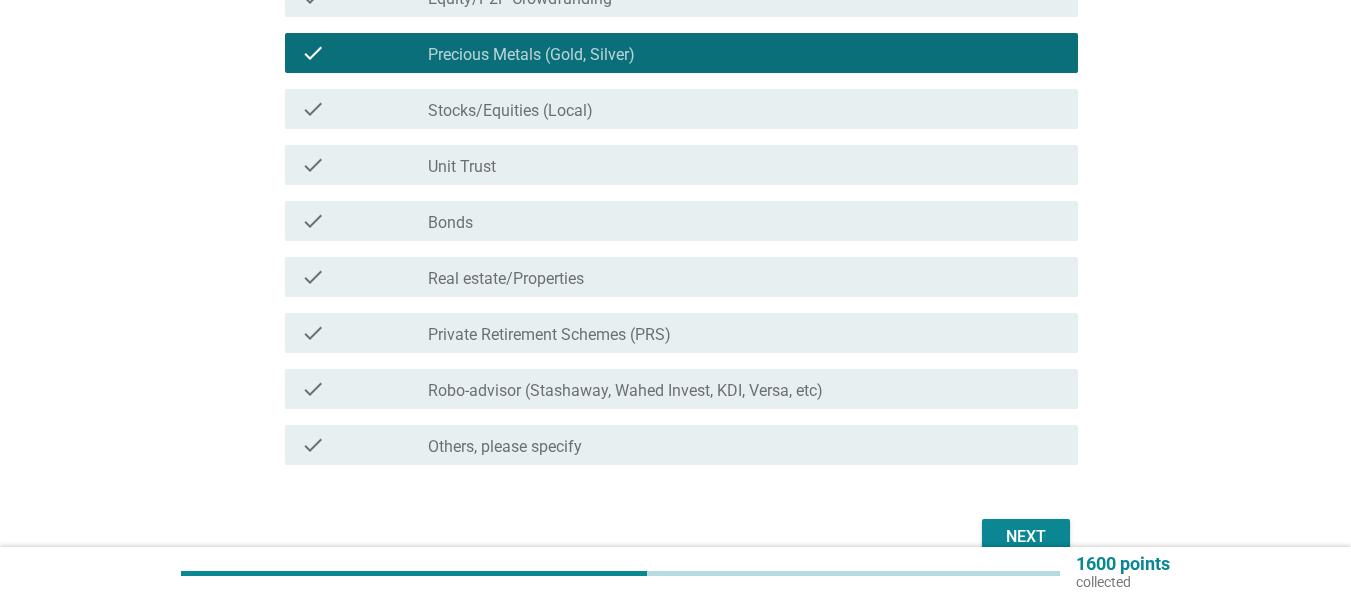scroll, scrollTop: 500, scrollLeft: 0, axis: vertical 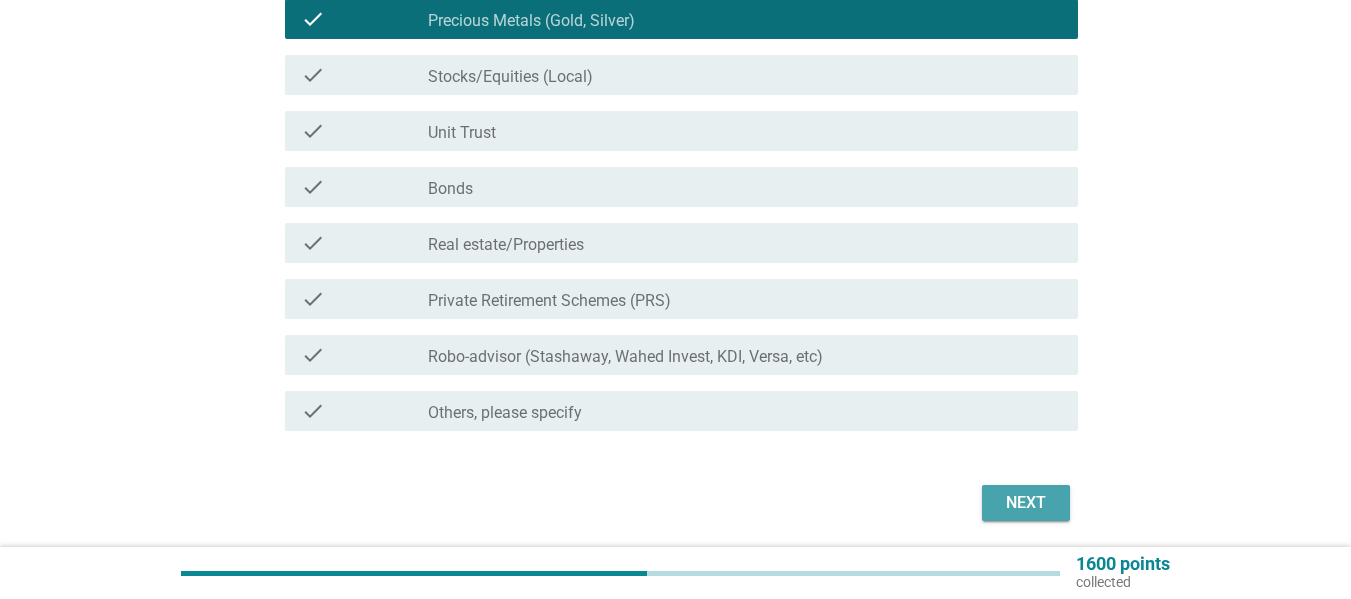 click on "Next" at bounding box center (1026, 503) 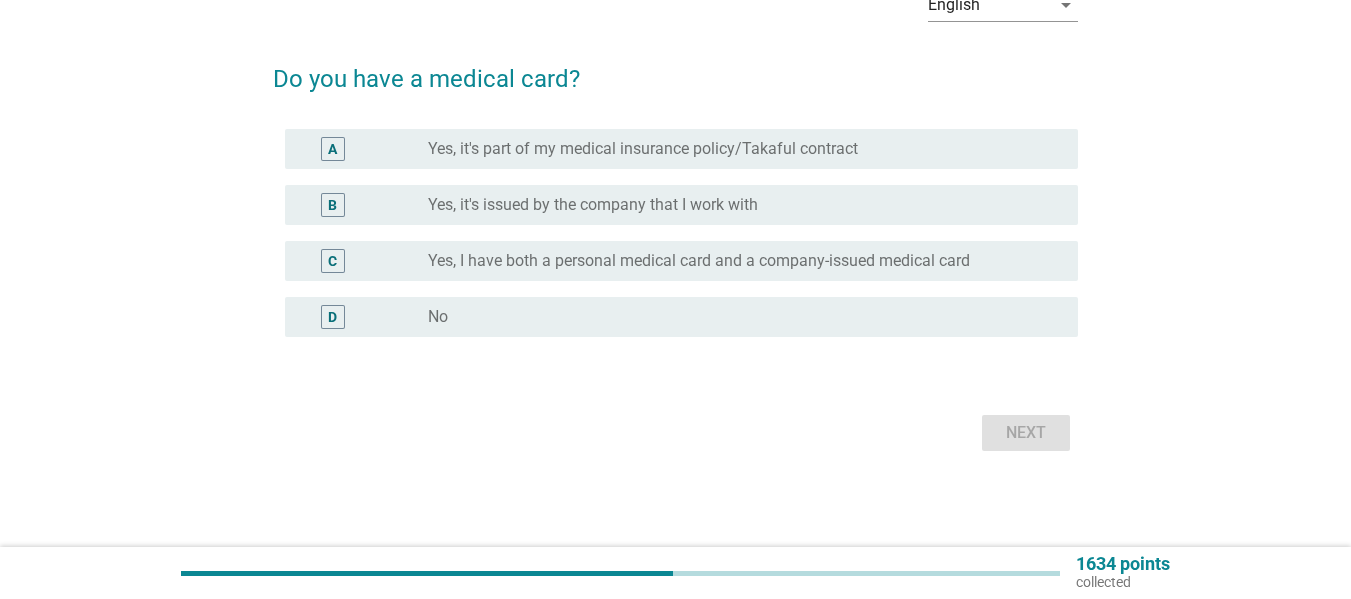 scroll, scrollTop: 0, scrollLeft: 0, axis: both 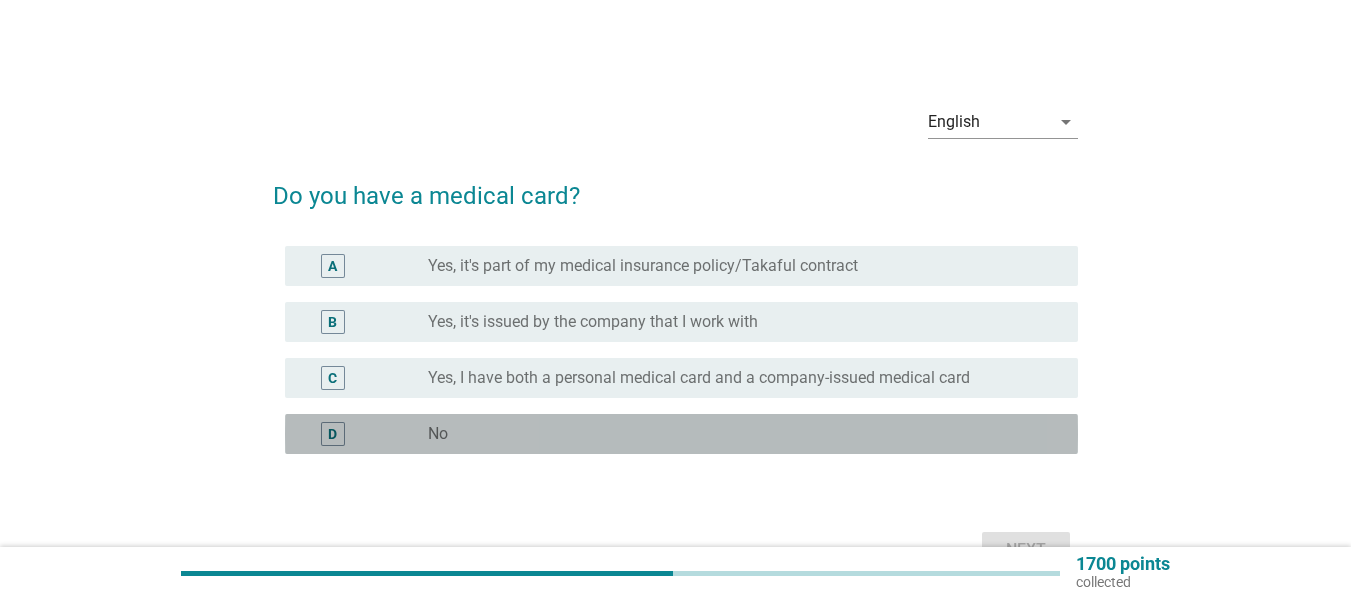 click on "radio_button_unchecked No" at bounding box center (737, 434) 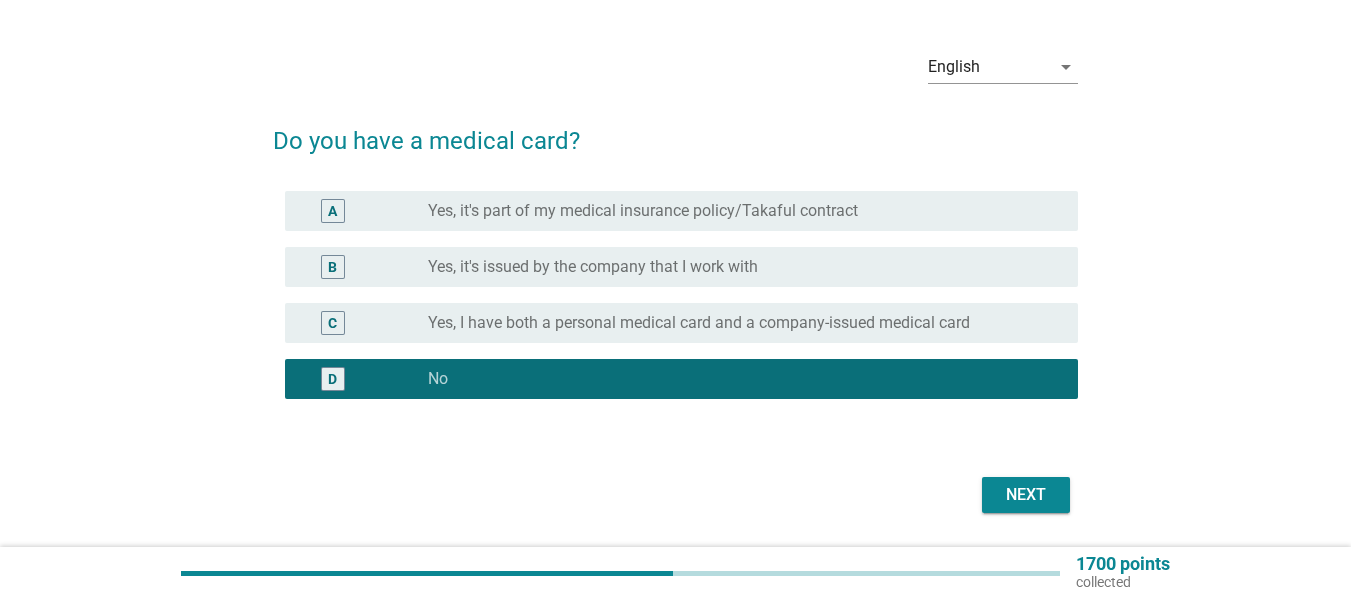scroll, scrollTop: 100, scrollLeft: 0, axis: vertical 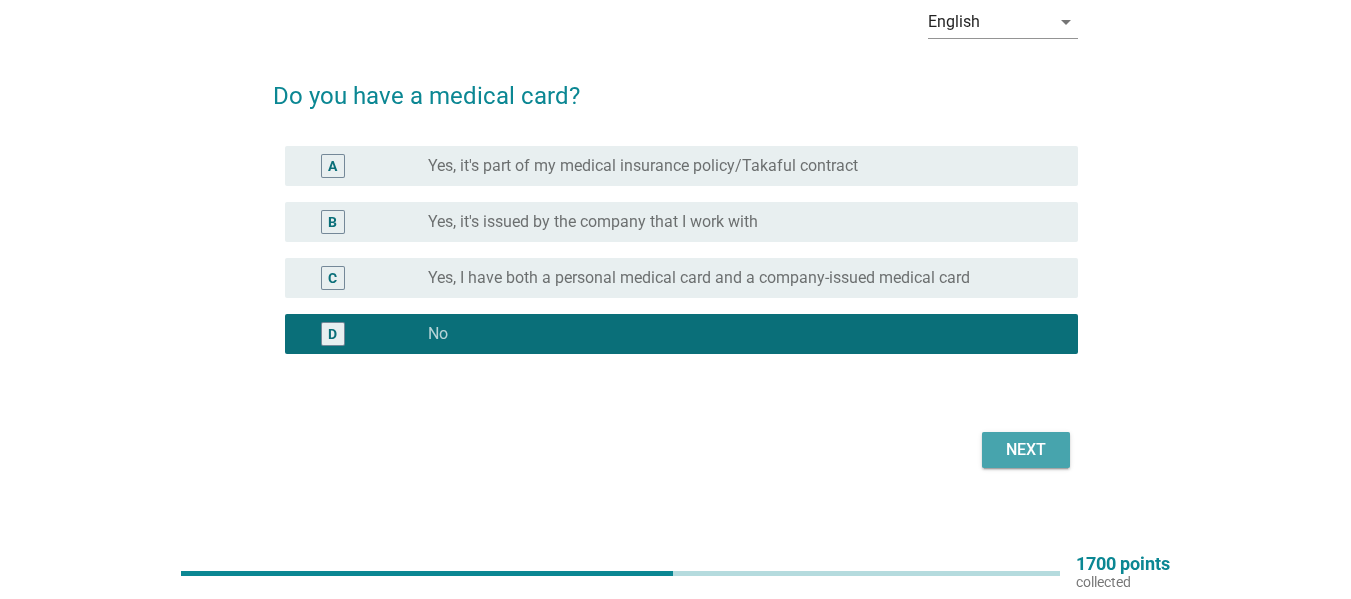 click on "Next" at bounding box center [1026, 450] 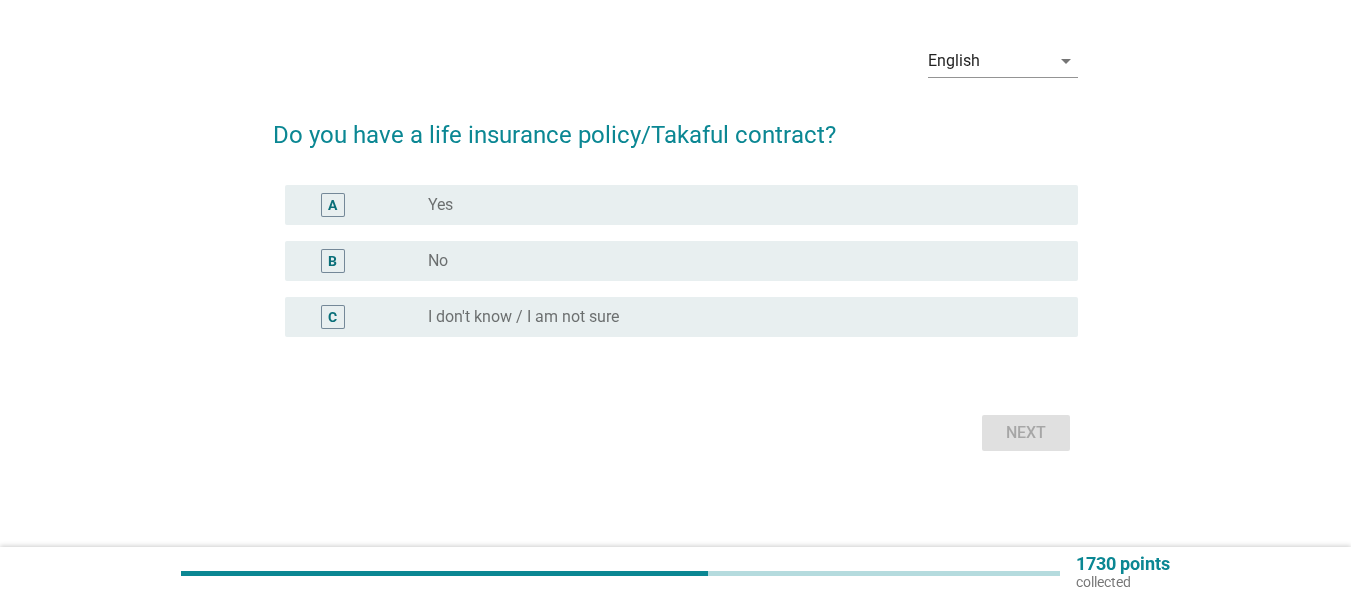 scroll, scrollTop: 0, scrollLeft: 0, axis: both 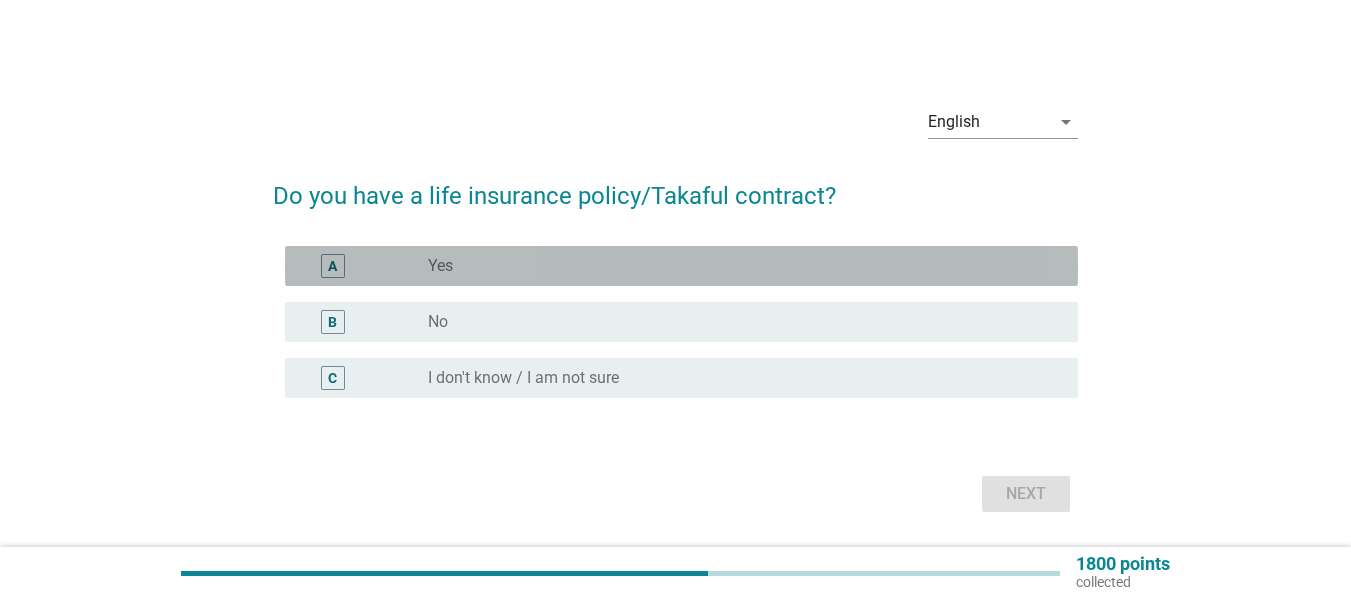 click on "radio_button_unchecked Yes" at bounding box center [737, 266] 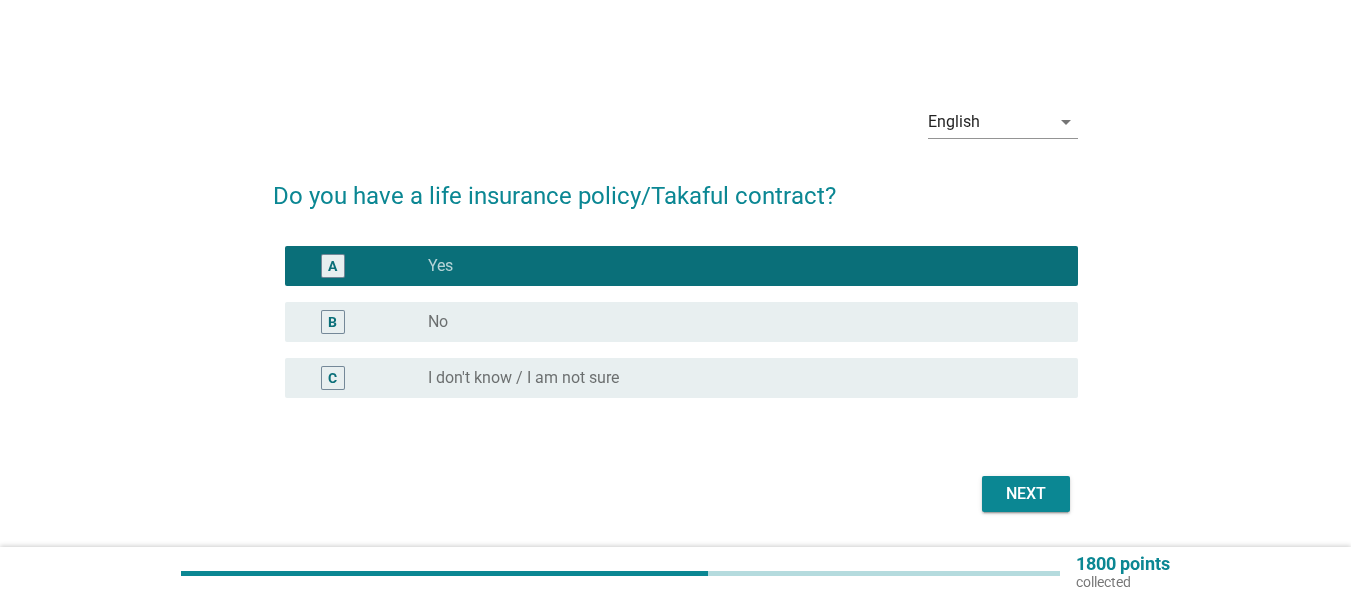 click on "Next" at bounding box center (1026, 494) 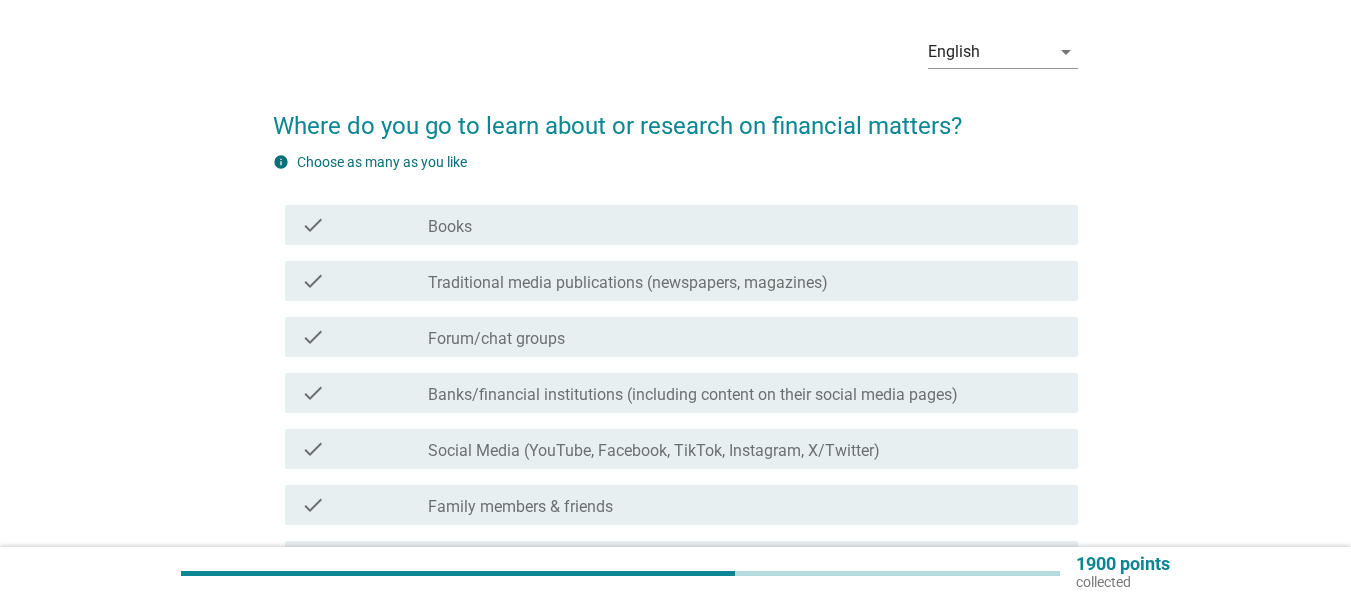 scroll, scrollTop: 100, scrollLeft: 0, axis: vertical 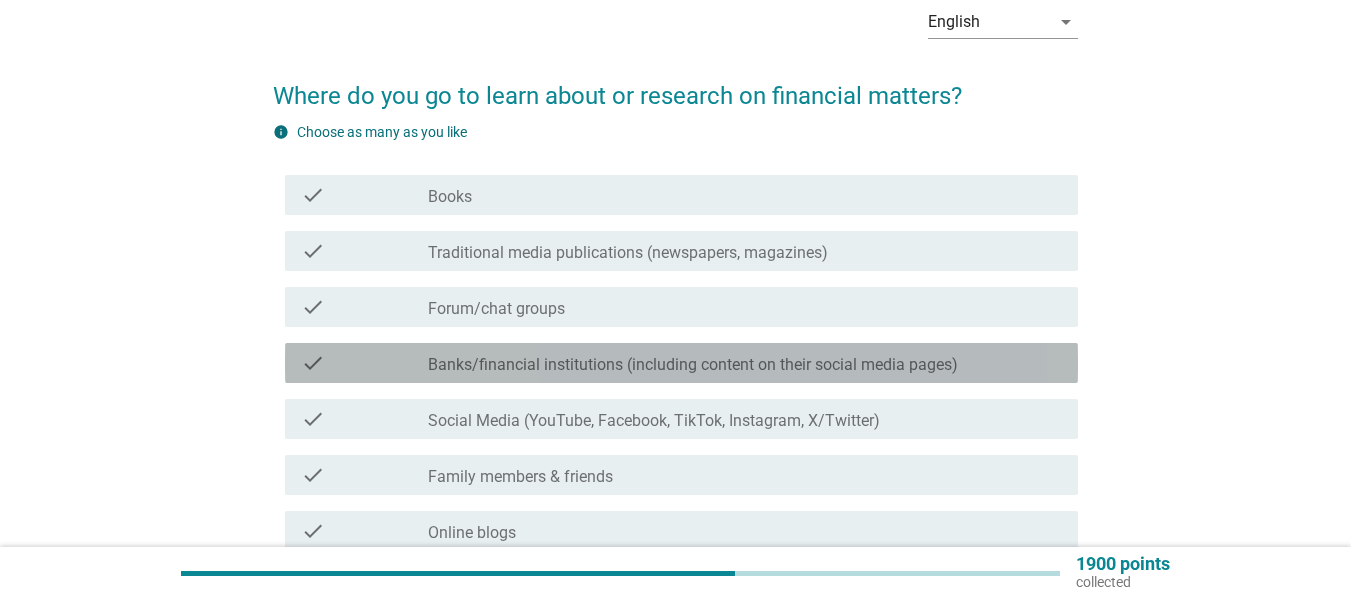 click on "Banks/financial institutions (including content on their social media pages)" at bounding box center (693, 365) 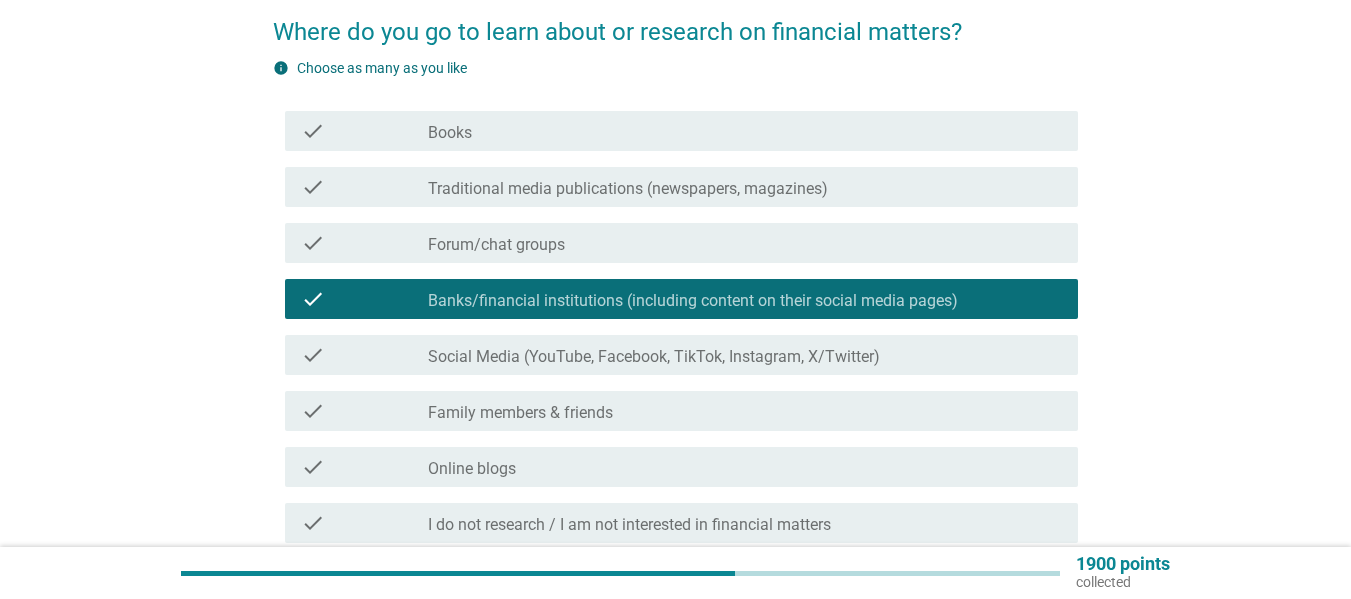 scroll, scrollTop: 200, scrollLeft: 0, axis: vertical 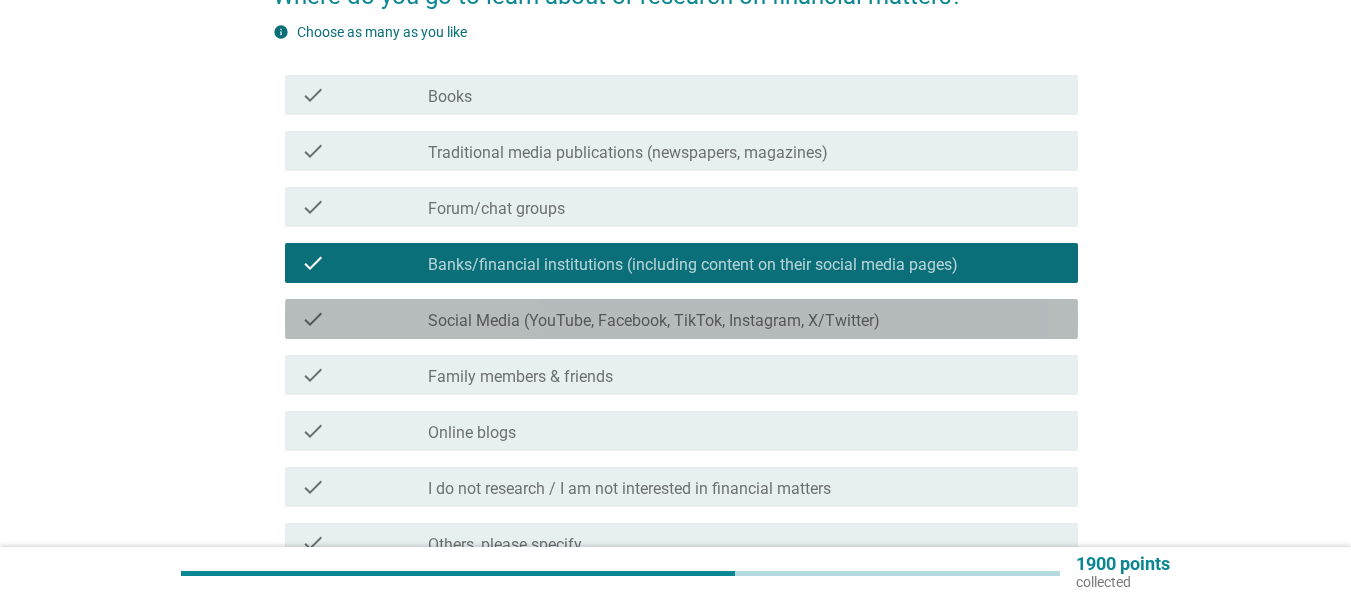 click on "Social Media (YouTube, Facebook, TikTok, Instagram, X/Twitter)" at bounding box center [654, 321] 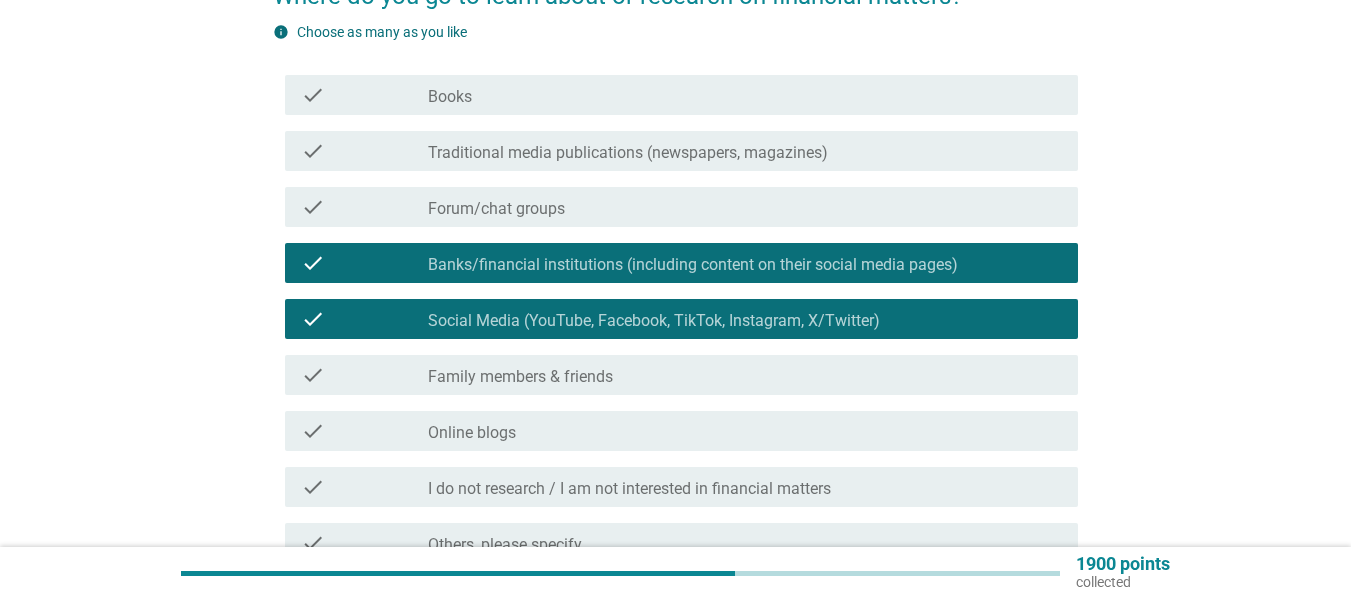 click on "check_box Banks/financial institutions (including content on their social media pages)" at bounding box center [745, 263] 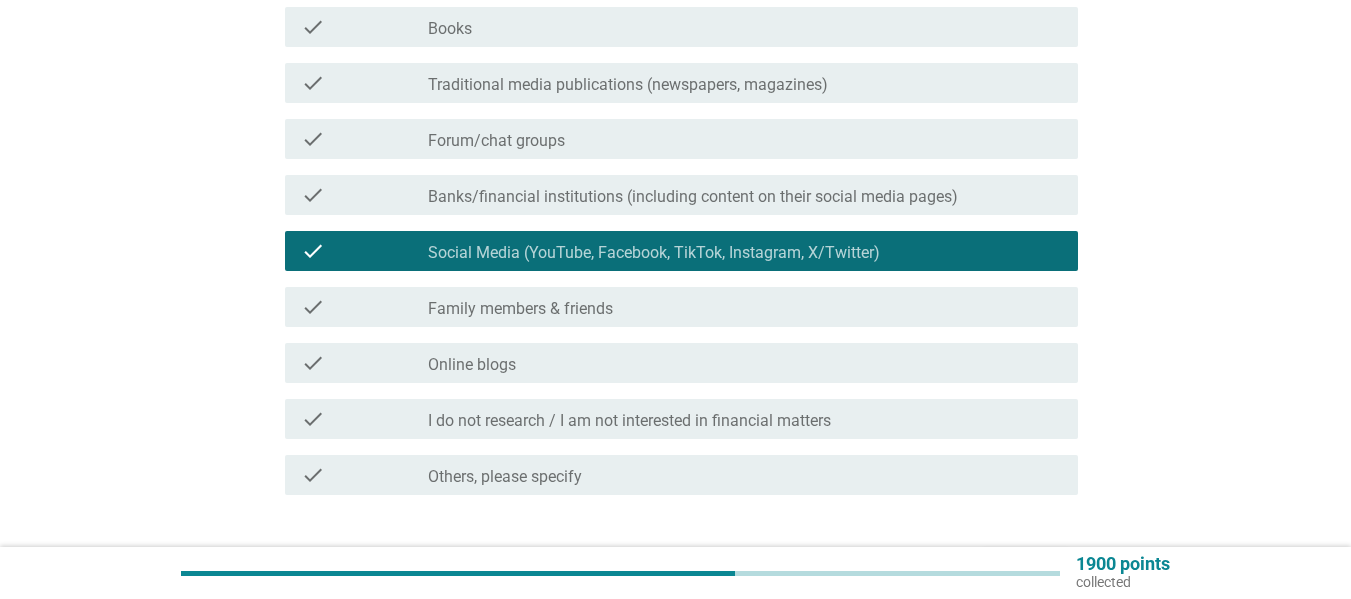 scroll, scrollTop: 300, scrollLeft: 0, axis: vertical 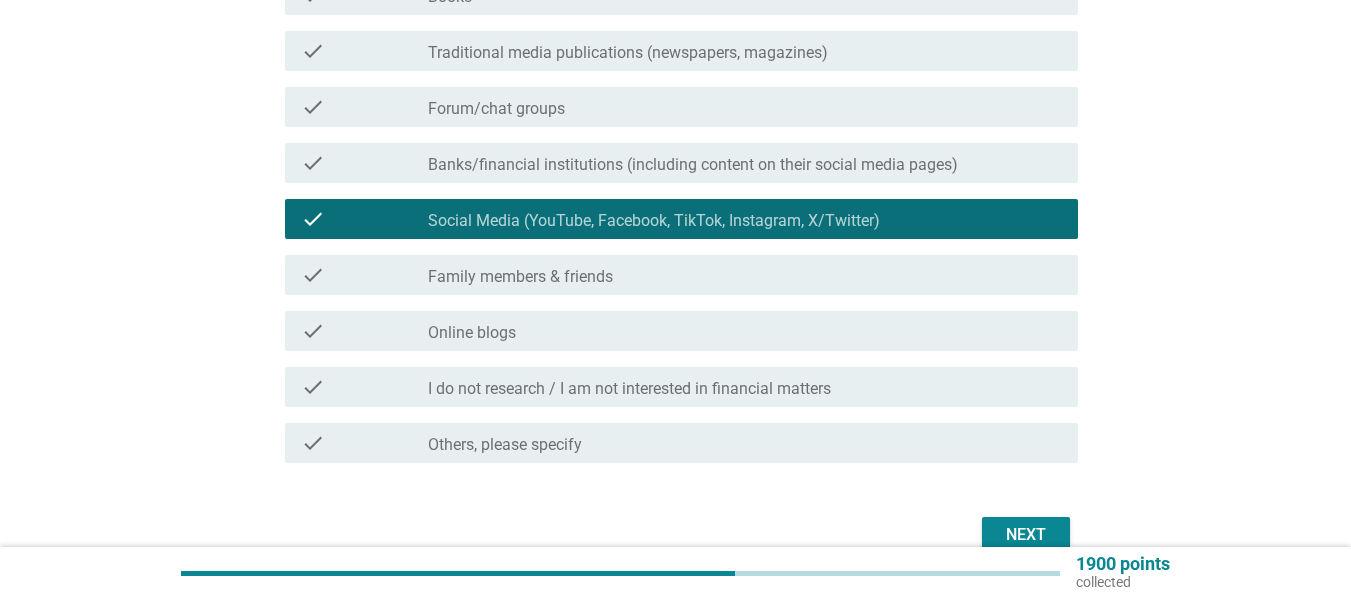 click on "check_box_outline_blank Family members & friends" at bounding box center [745, 275] 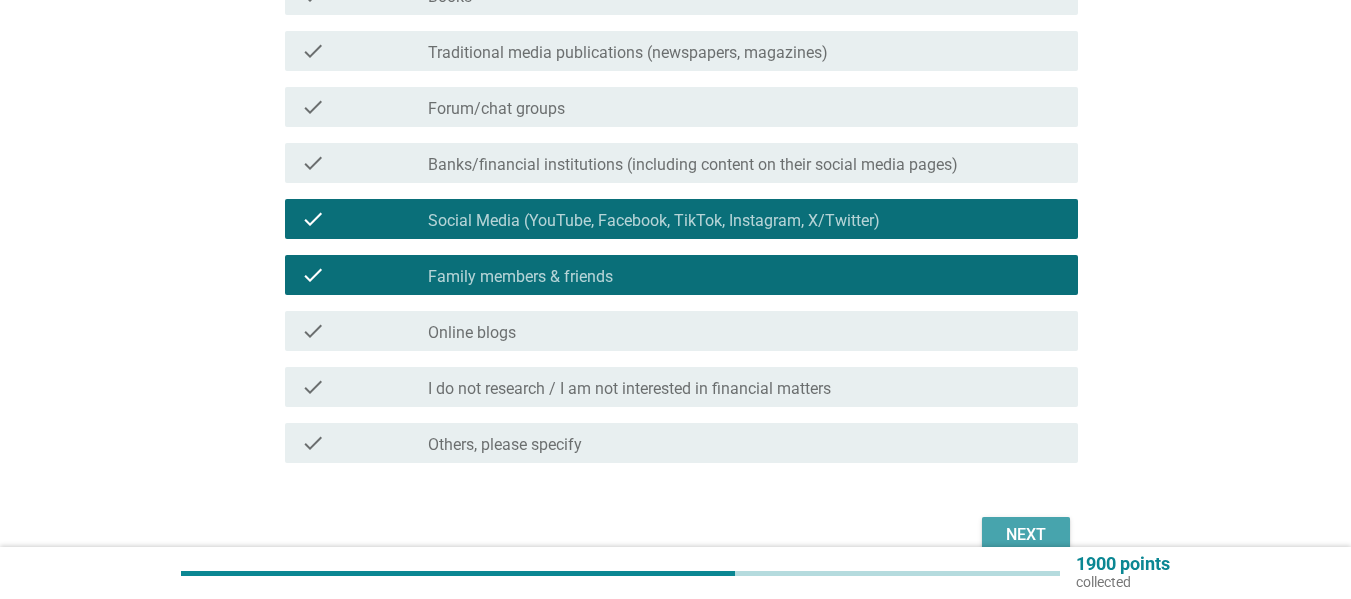 click on "Next" at bounding box center [1026, 535] 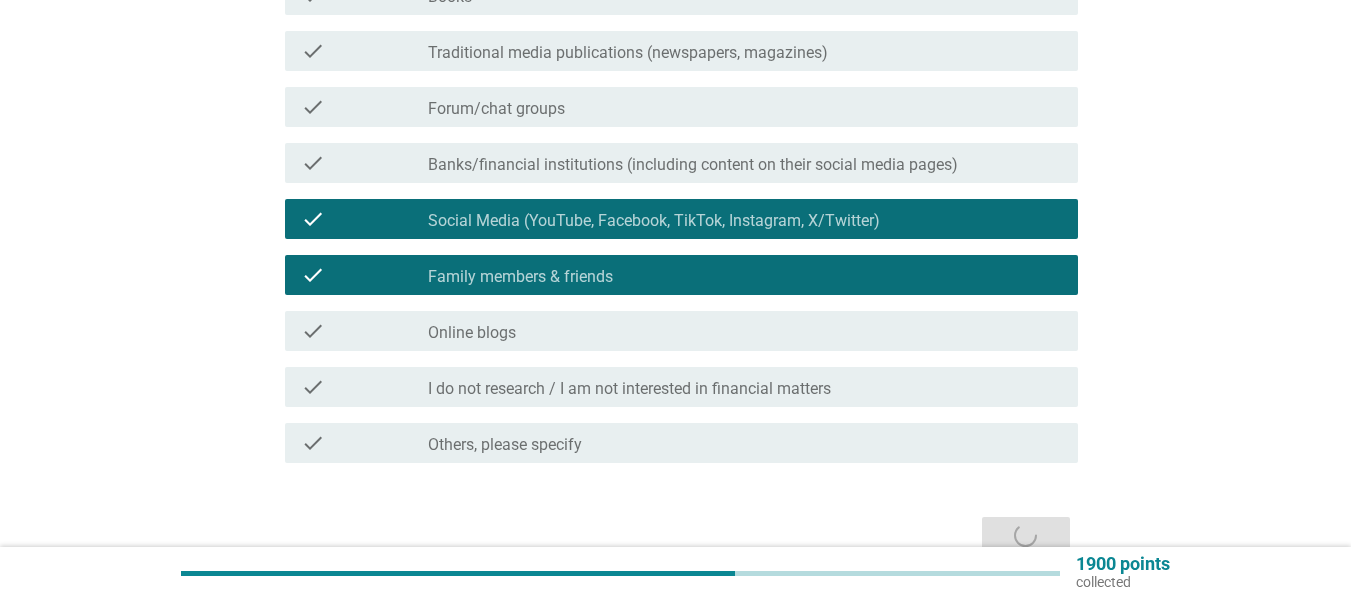 scroll, scrollTop: 0, scrollLeft: 0, axis: both 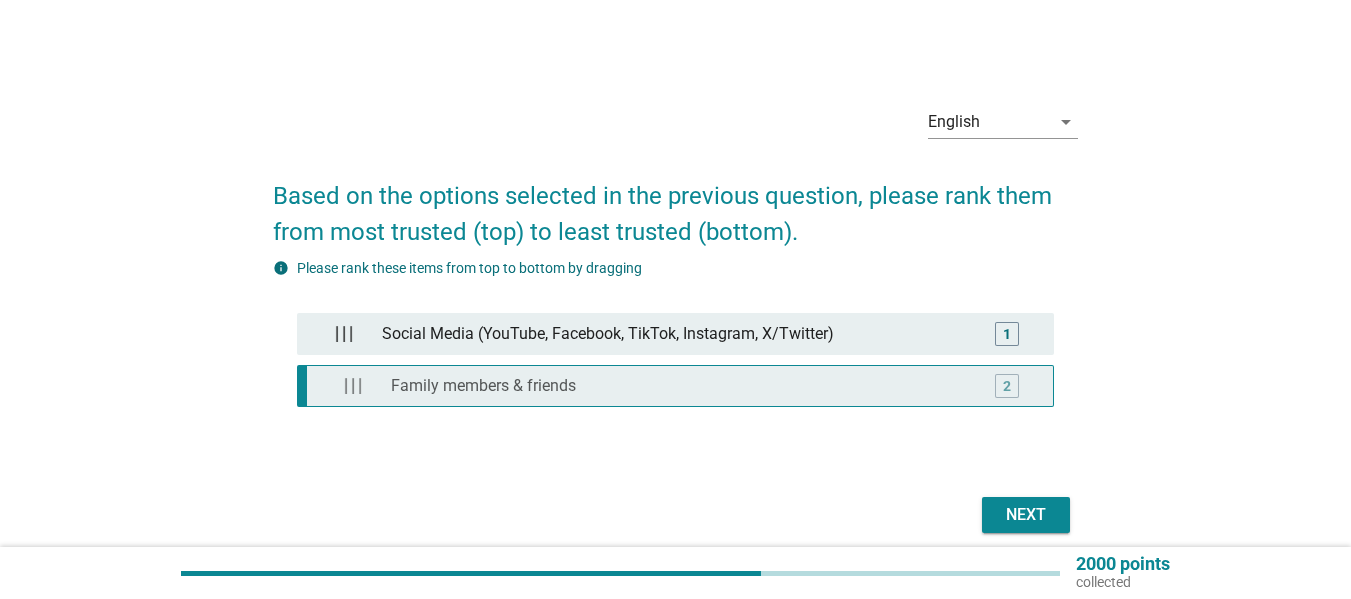 type 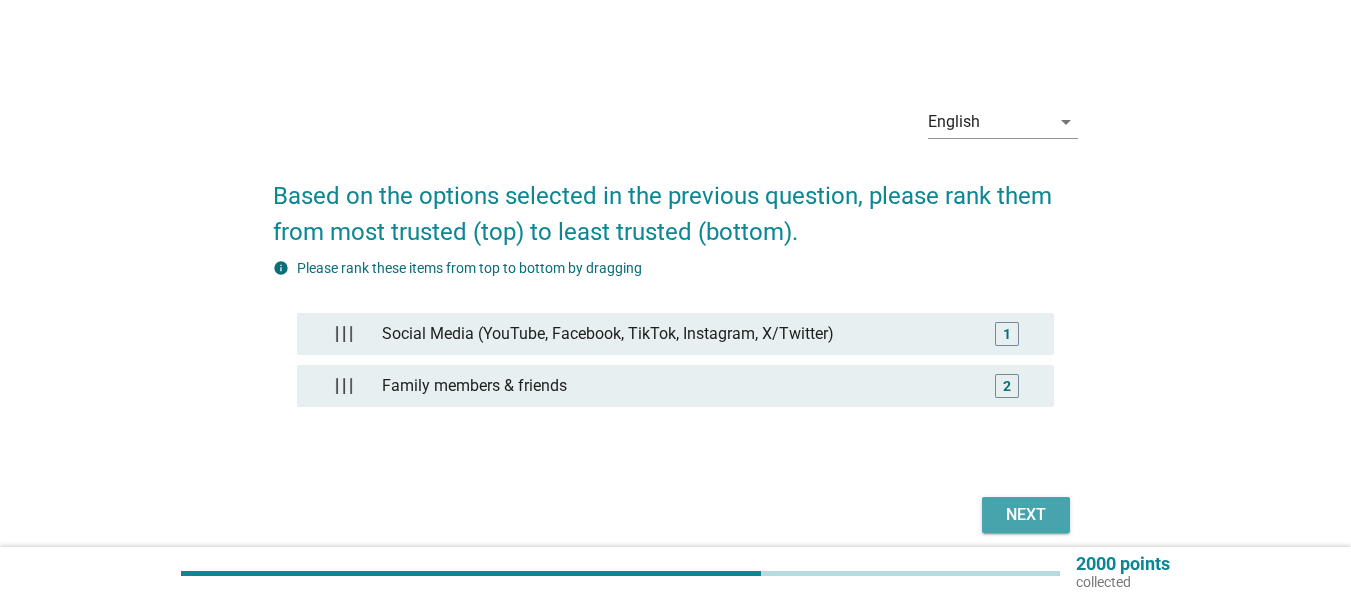 click on "Next" at bounding box center [1026, 515] 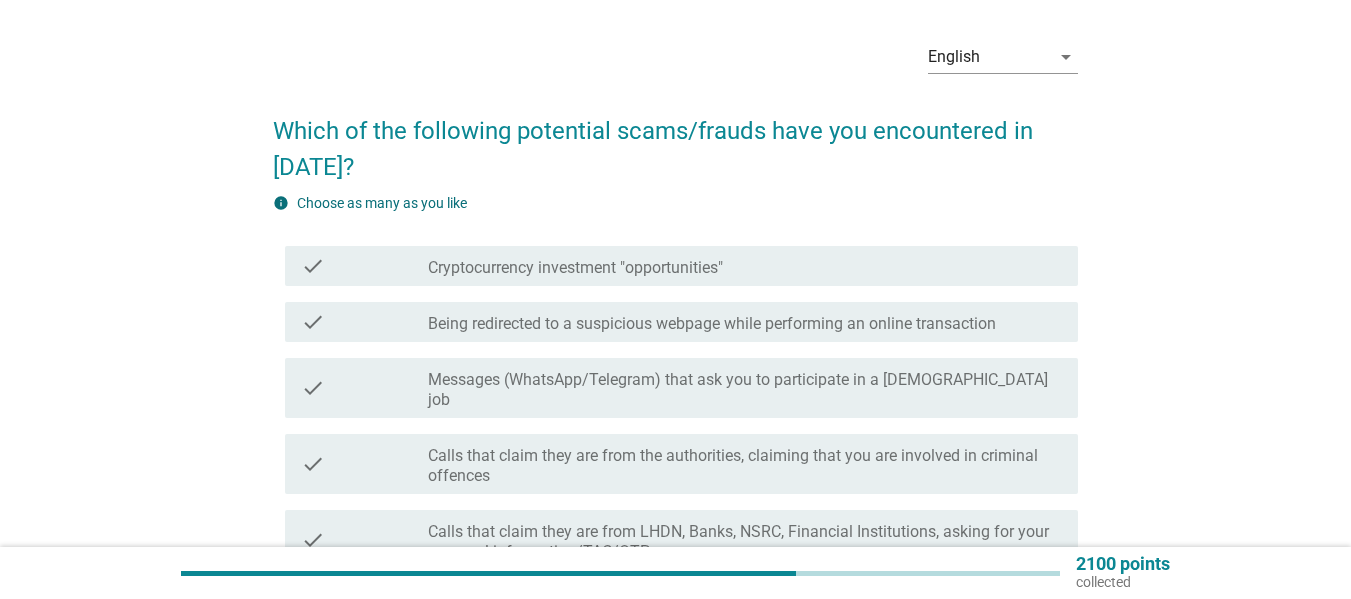 scroll, scrollTop: 100, scrollLeft: 0, axis: vertical 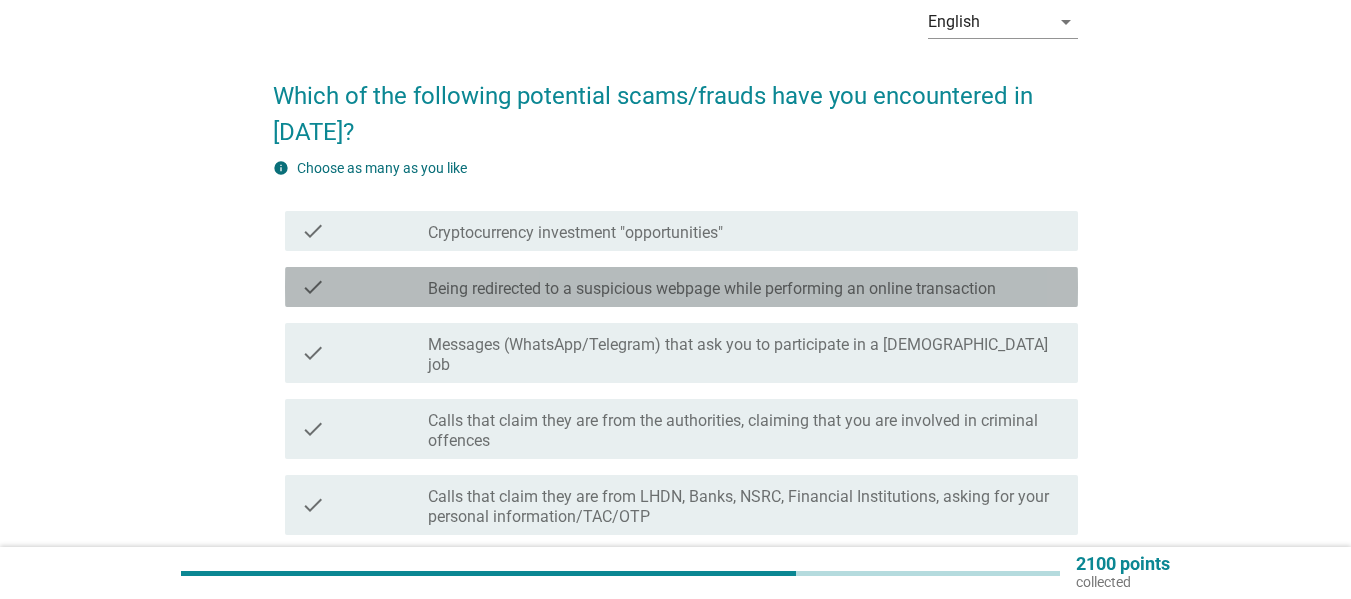 click on "Being redirected to a suspicious webpage while performing an online transaction" at bounding box center (712, 289) 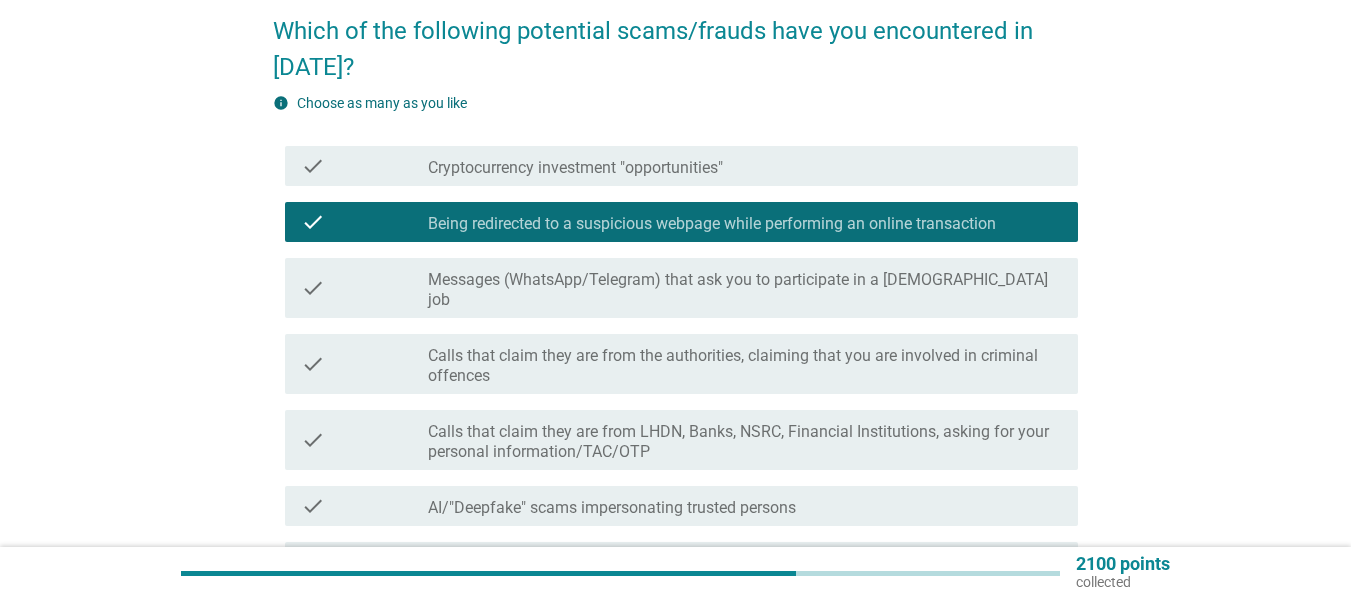scroll, scrollTop: 200, scrollLeft: 0, axis: vertical 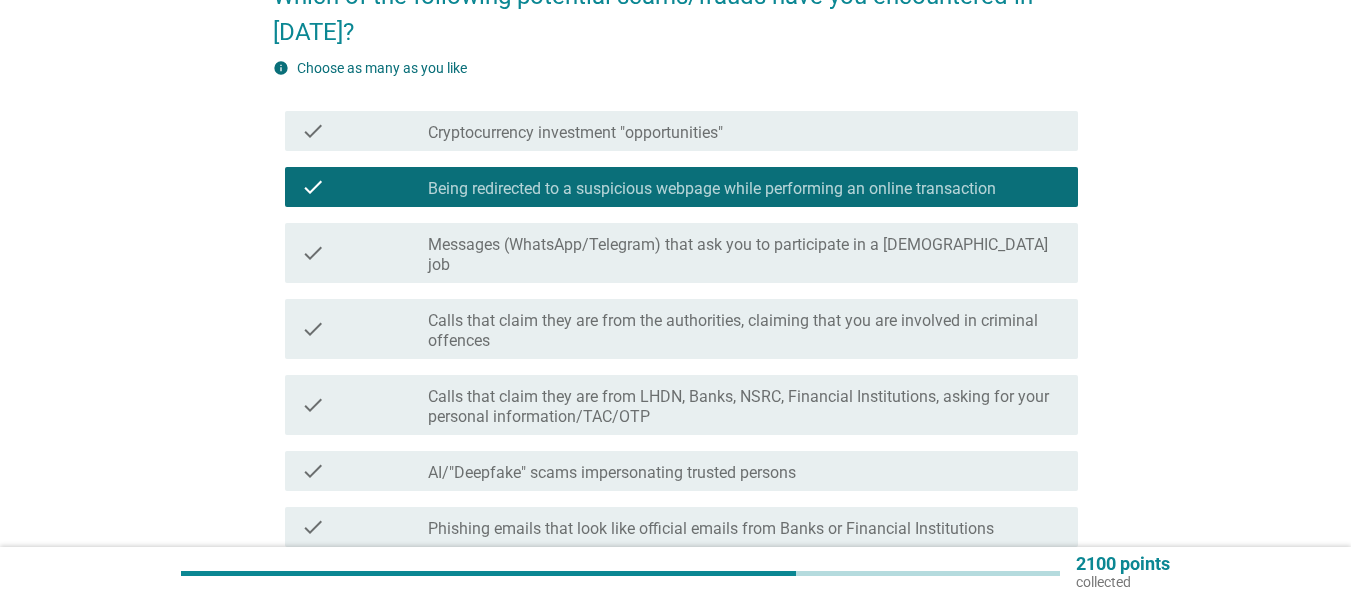 click on "check     check_box_outline_blank Messages (WhatsApp/Telegram) that ask you to participate in a [DEMOGRAPHIC_DATA] job" at bounding box center [681, 253] 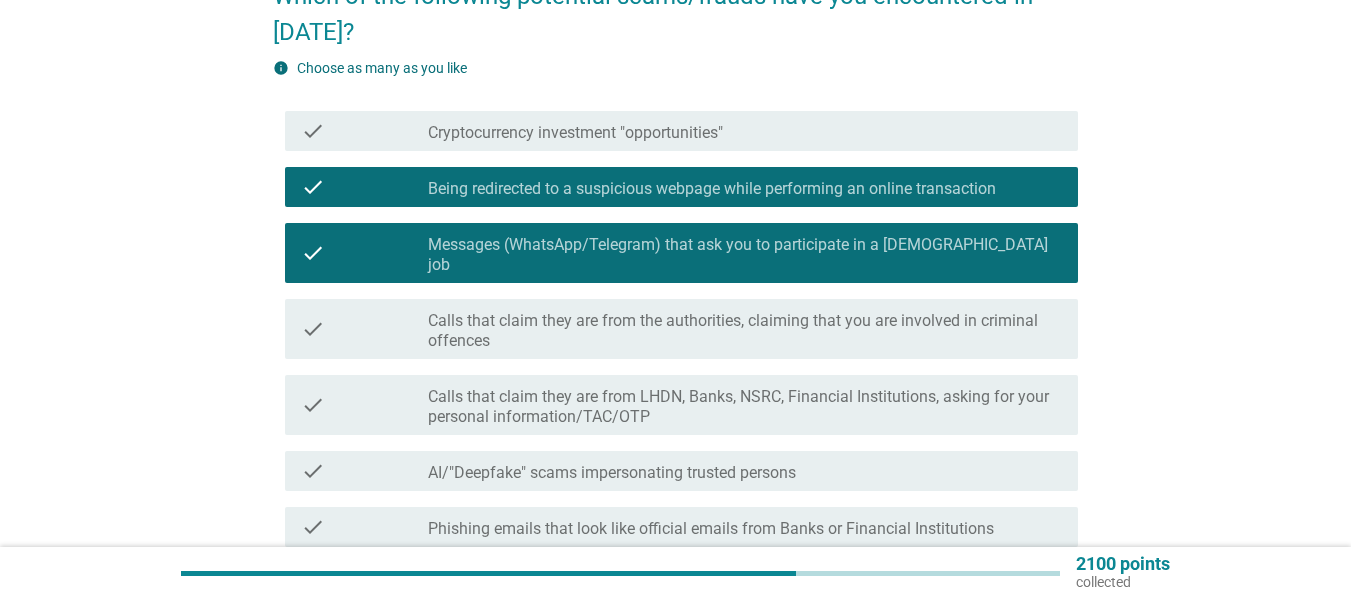 scroll, scrollTop: 300, scrollLeft: 0, axis: vertical 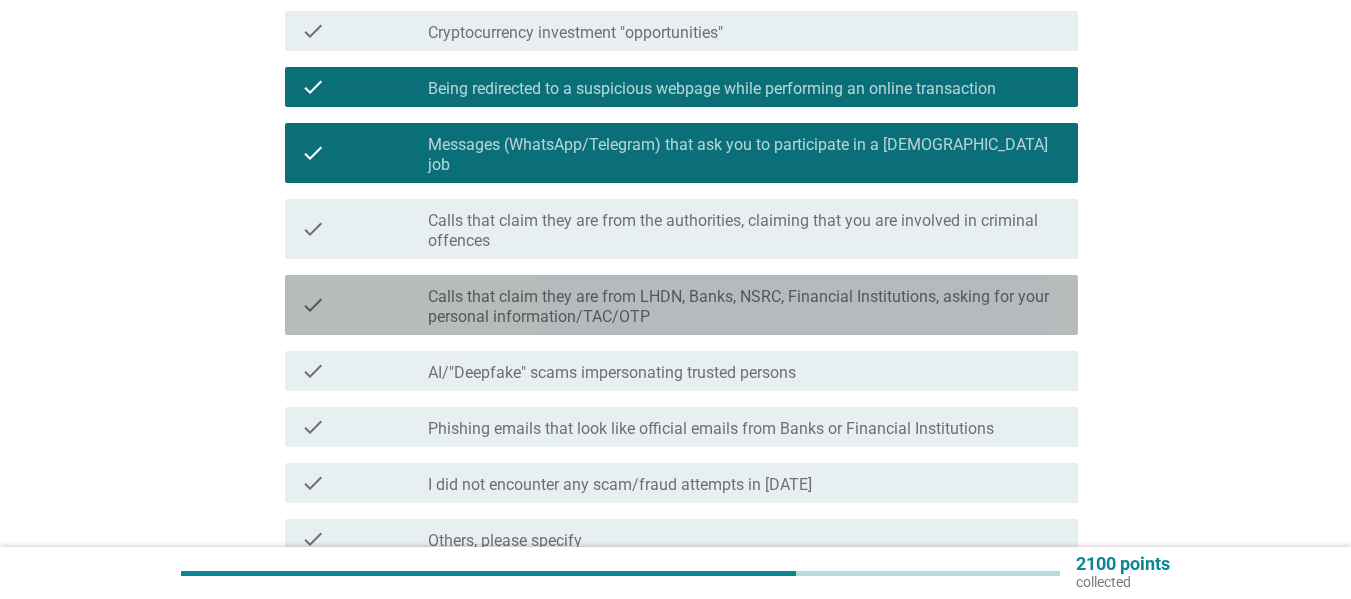 click on "Calls that claim they are from LHDN, Banks, NSRC, Financial Institutions, asking for your personal information/TAC/OTP" at bounding box center [745, 307] 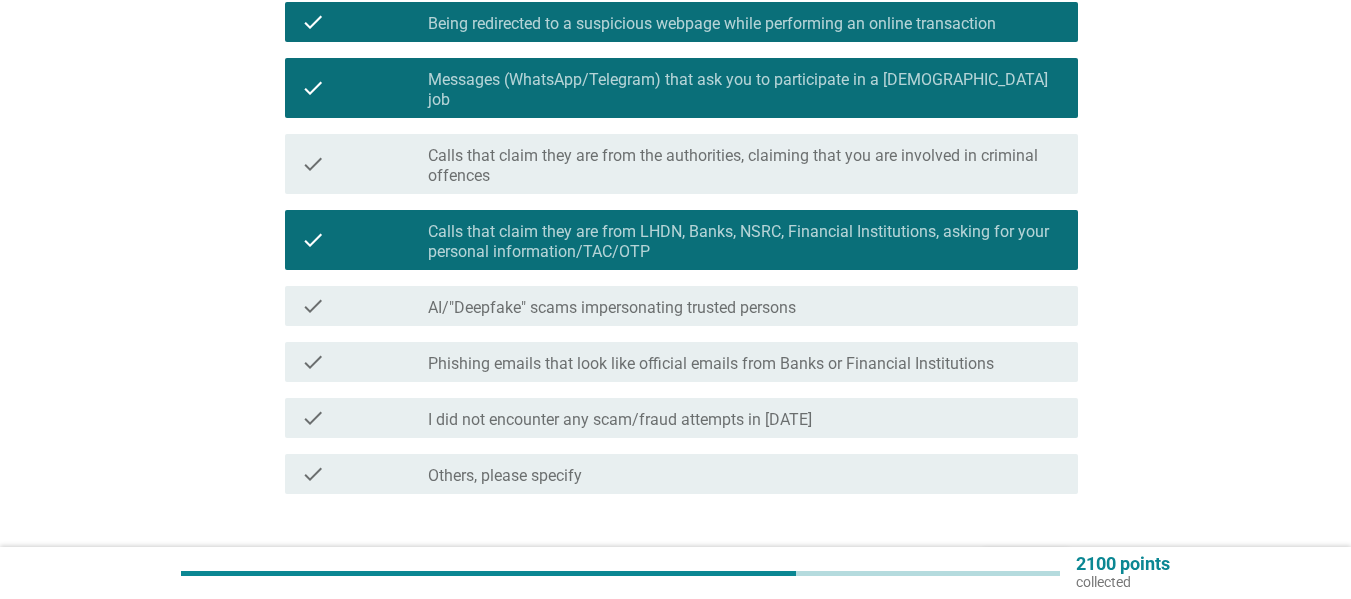 scroll, scrollTop: 400, scrollLeft: 0, axis: vertical 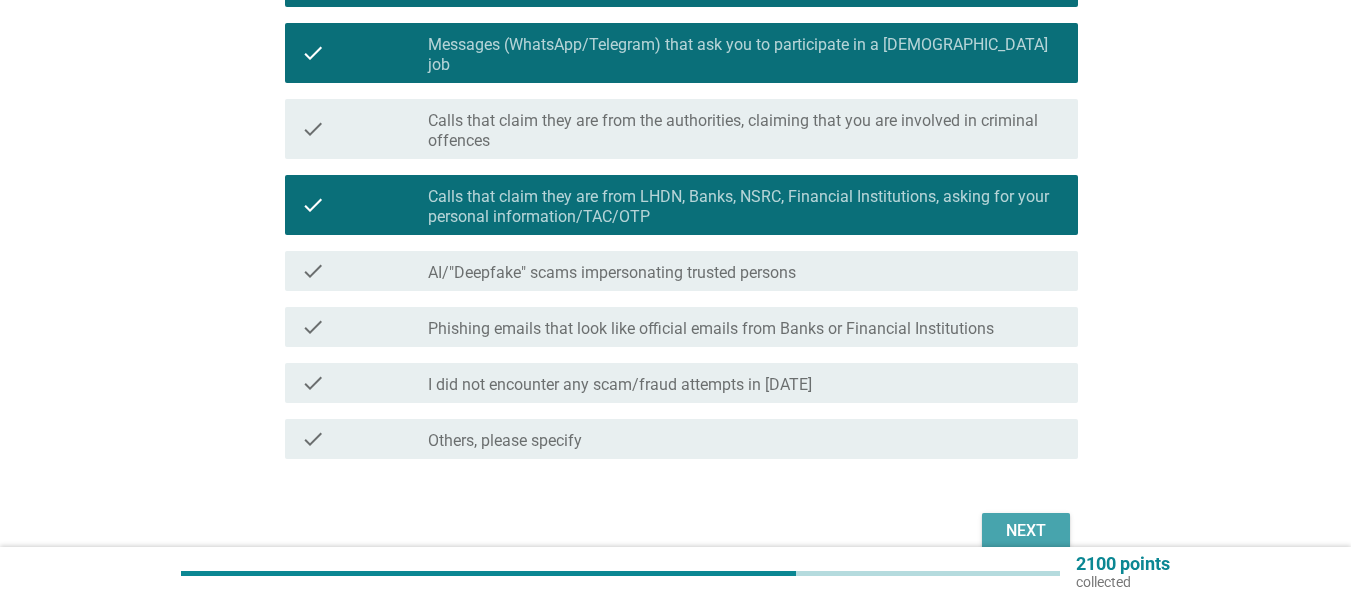 click on "Next" at bounding box center (1026, 531) 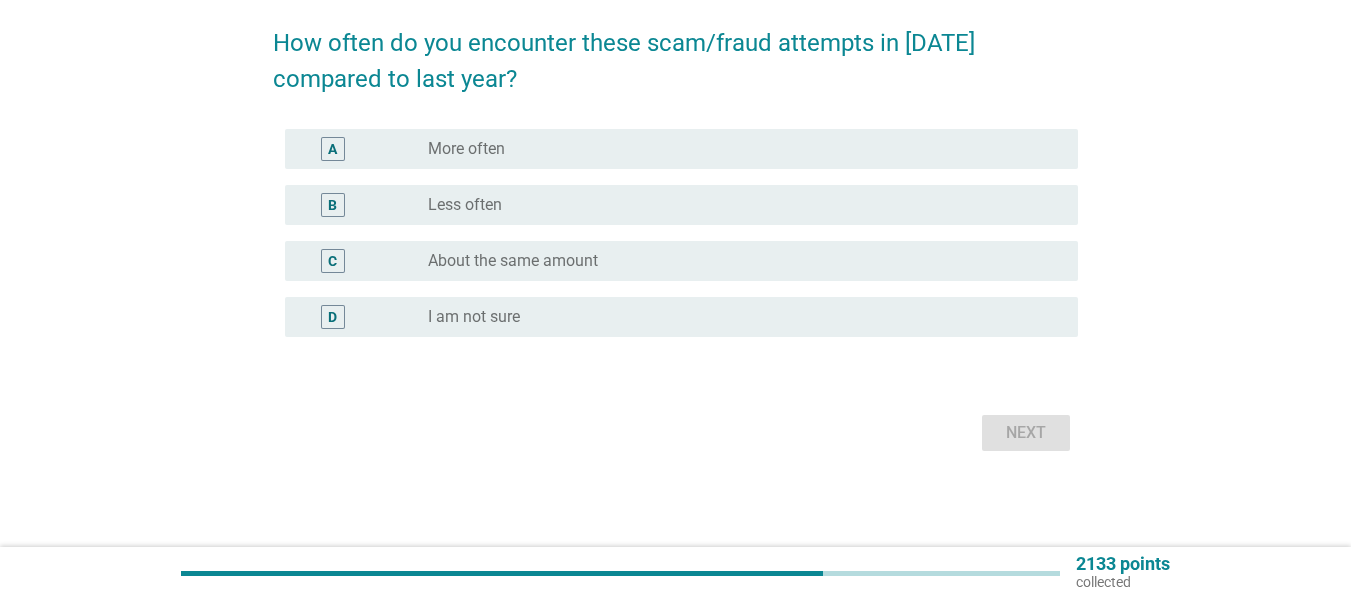 scroll, scrollTop: 0, scrollLeft: 0, axis: both 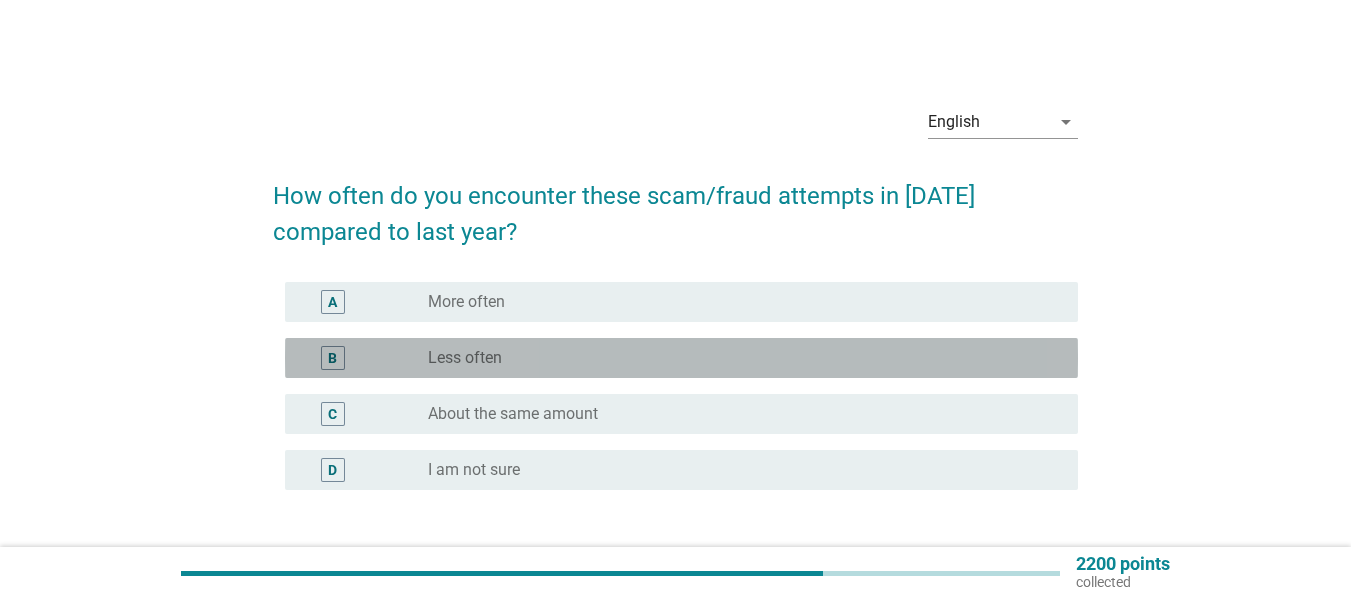 click on "radio_button_unchecked Less often" at bounding box center (737, 358) 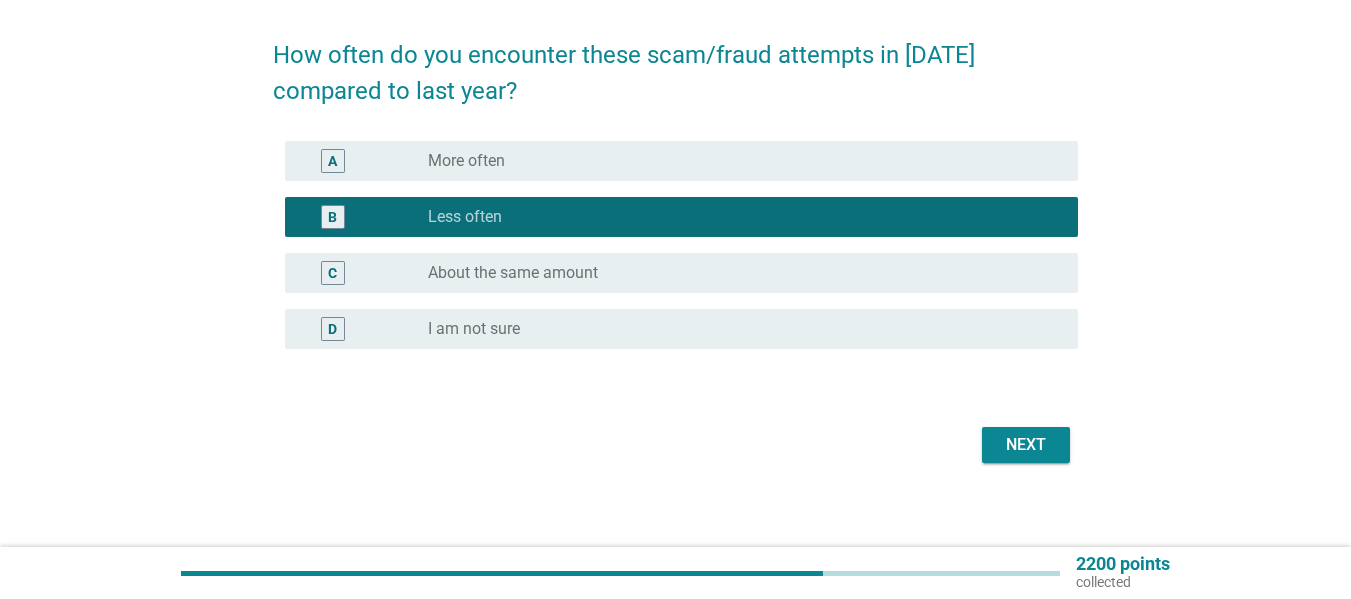 scroll, scrollTop: 153, scrollLeft: 0, axis: vertical 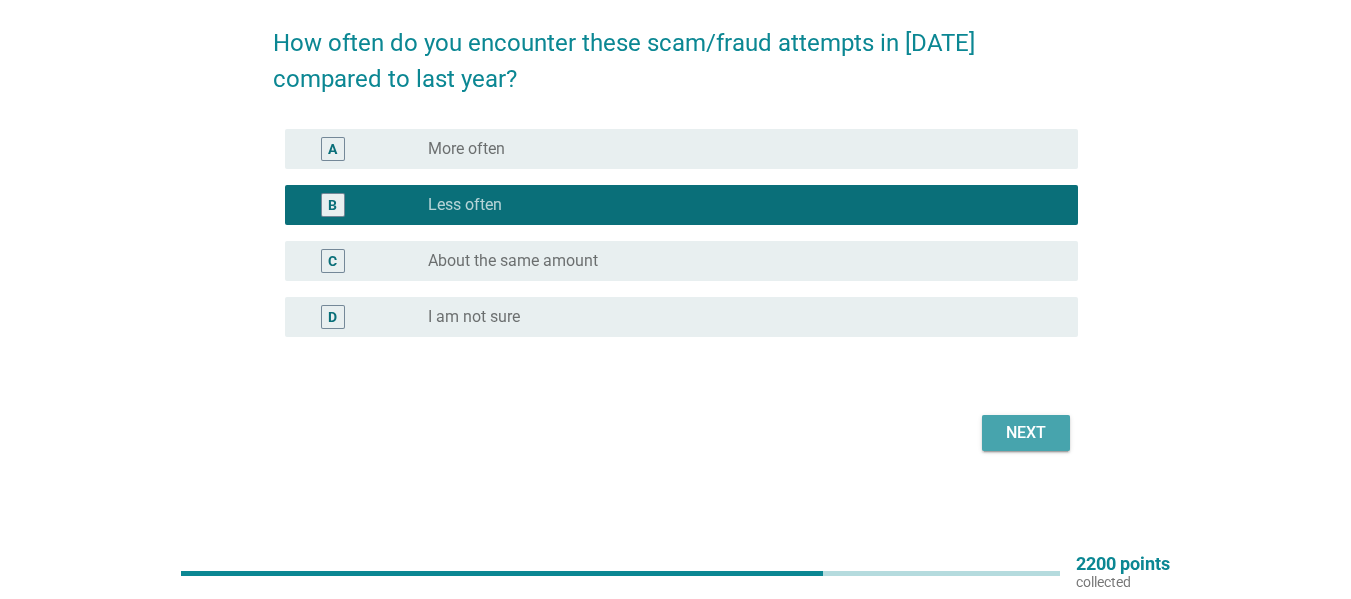 click on "Next" at bounding box center (1026, 433) 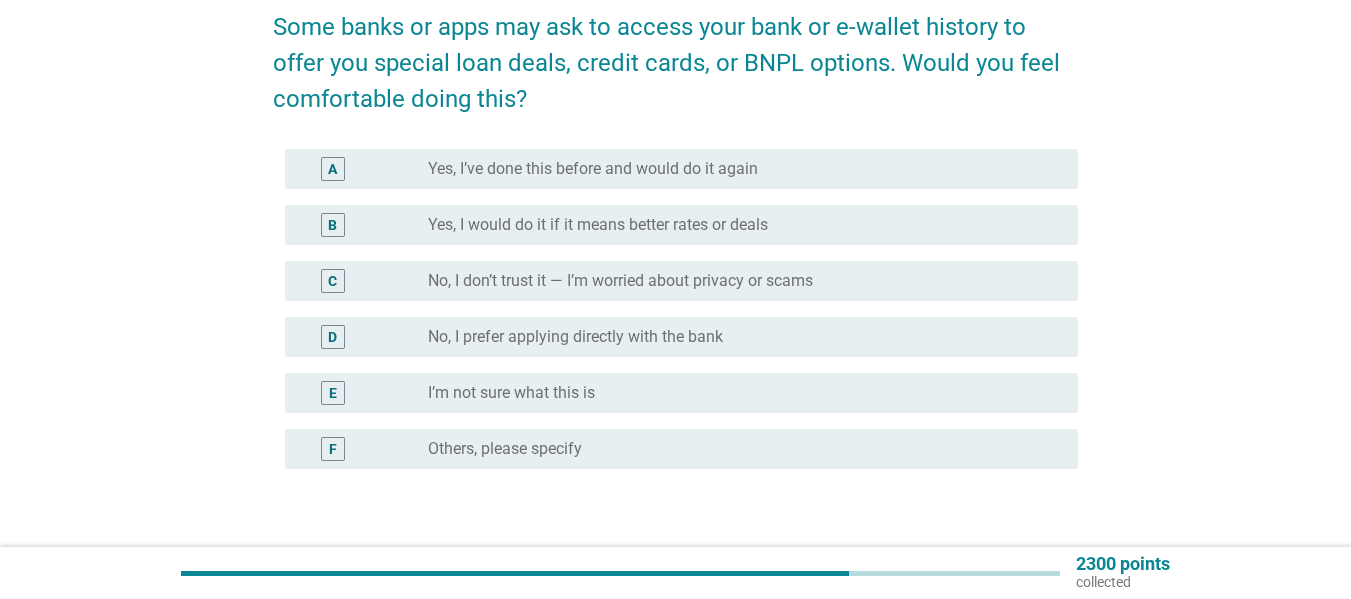 scroll, scrollTop: 200, scrollLeft: 0, axis: vertical 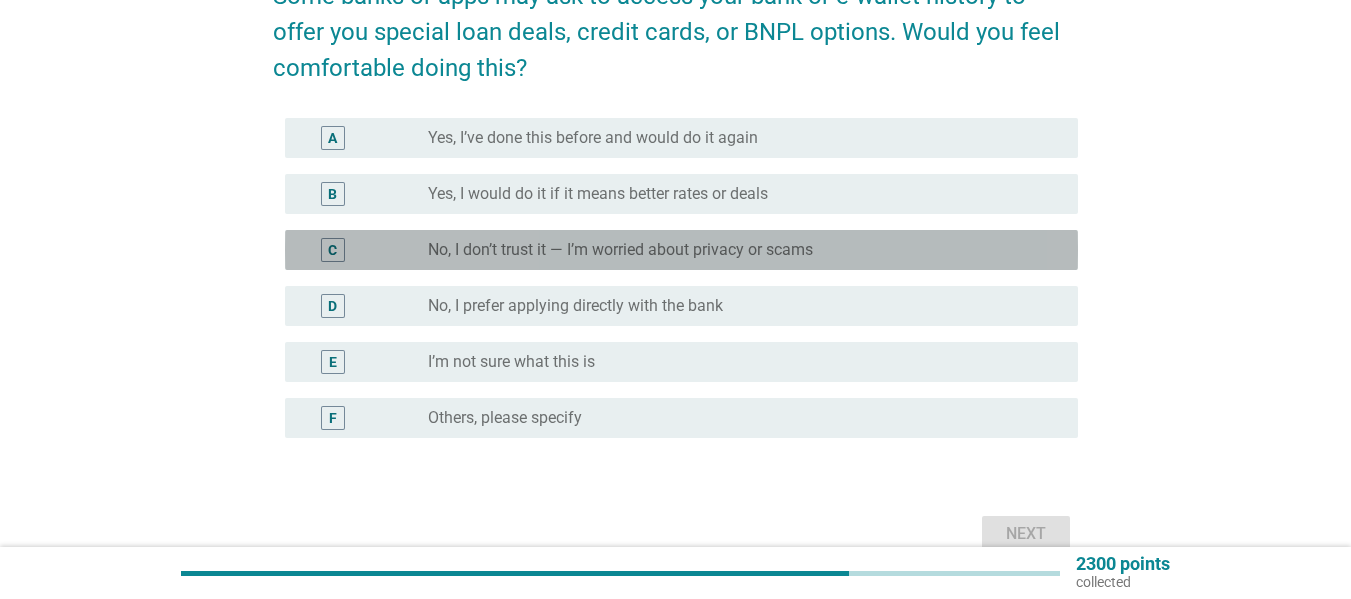 click on "No, I don’t trust it — I’m worried about privacy or scams" at bounding box center (620, 250) 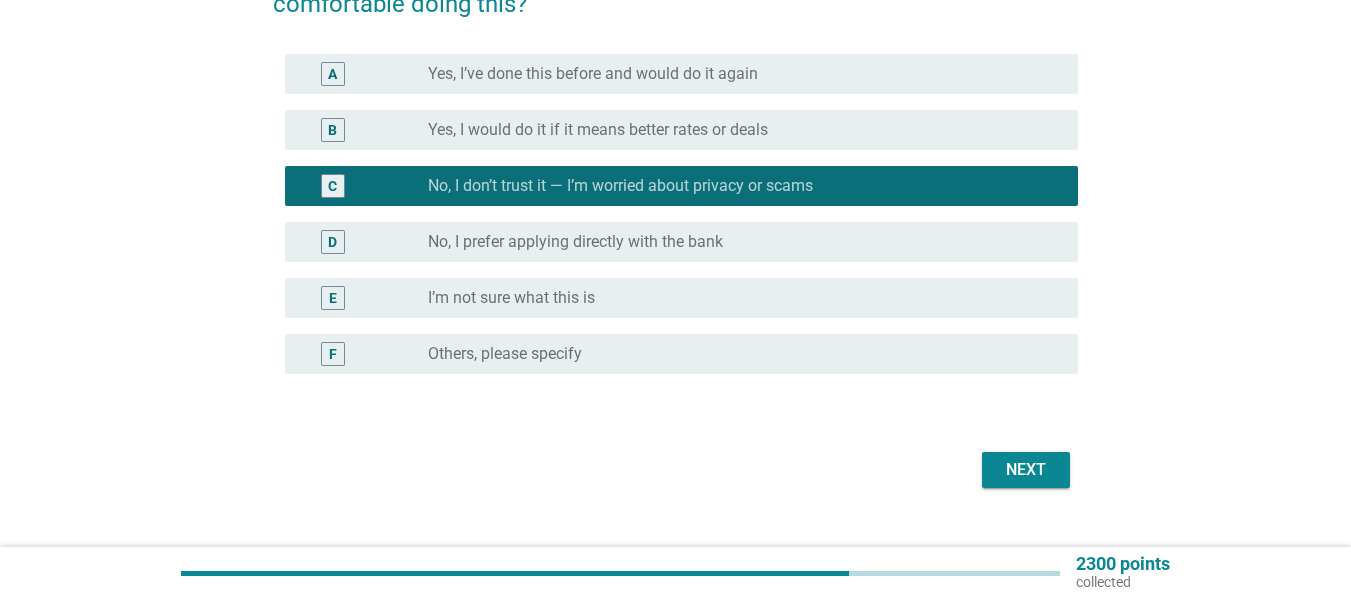 scroll, scrollTop: 300, scrollLeft: 0, axis: vertical 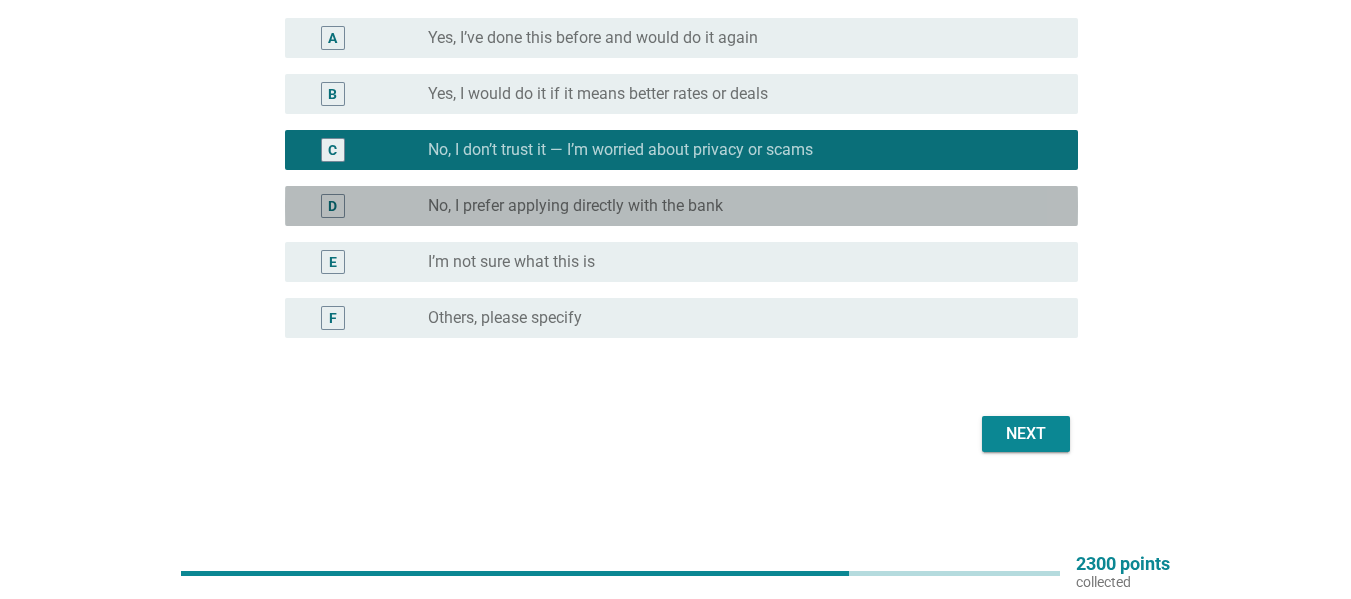 click on "No, I prefer applying directly with the bank" at bounding box center [575, 206] 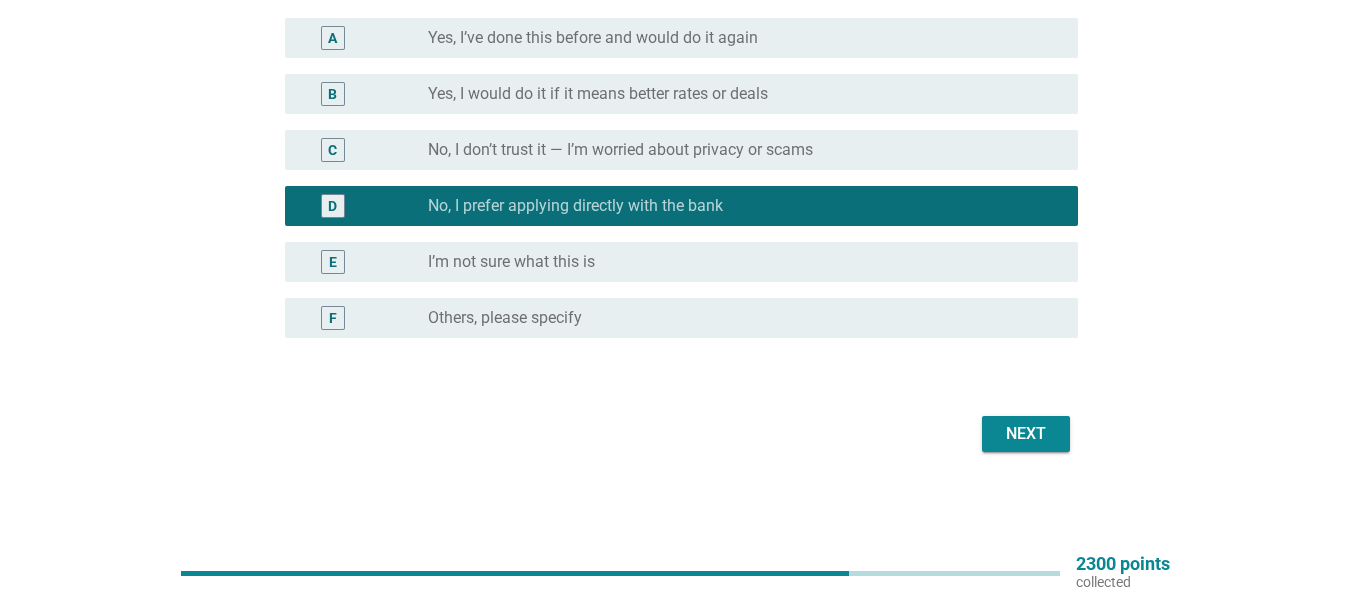click on "No, I don’t trust it — I’m worried about privacy or scams" at bounding box center (620, 150) 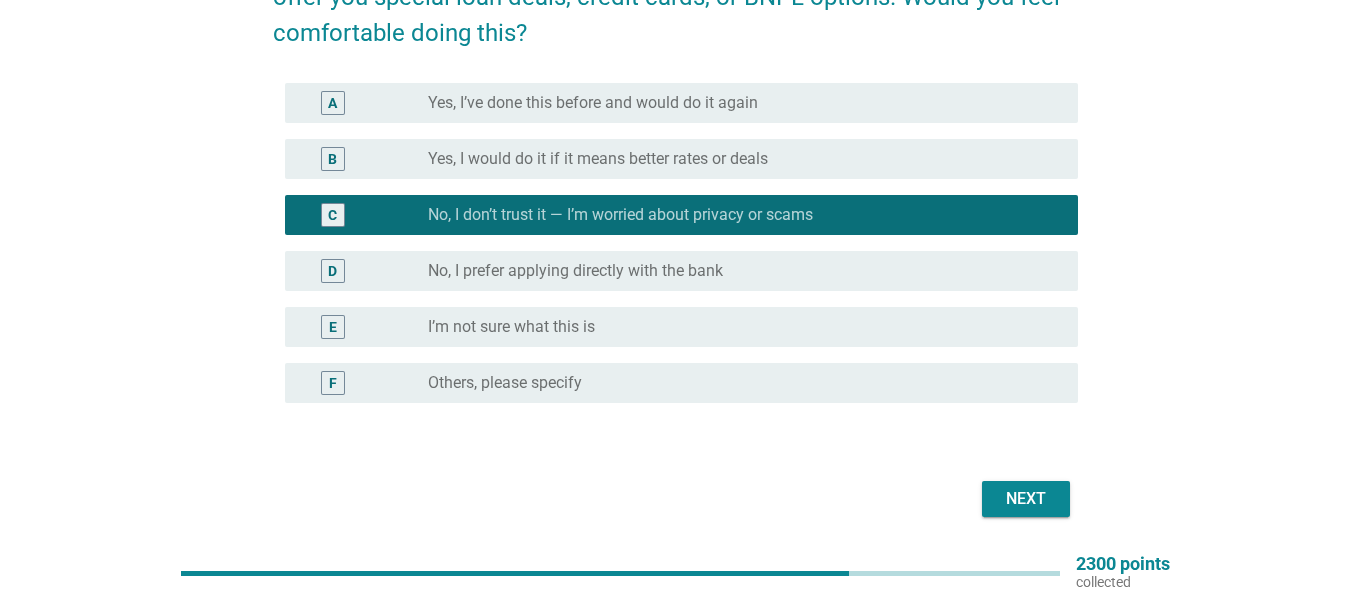 scroll, scrollTop: 200, scrollLeft: 0, axis: vertical 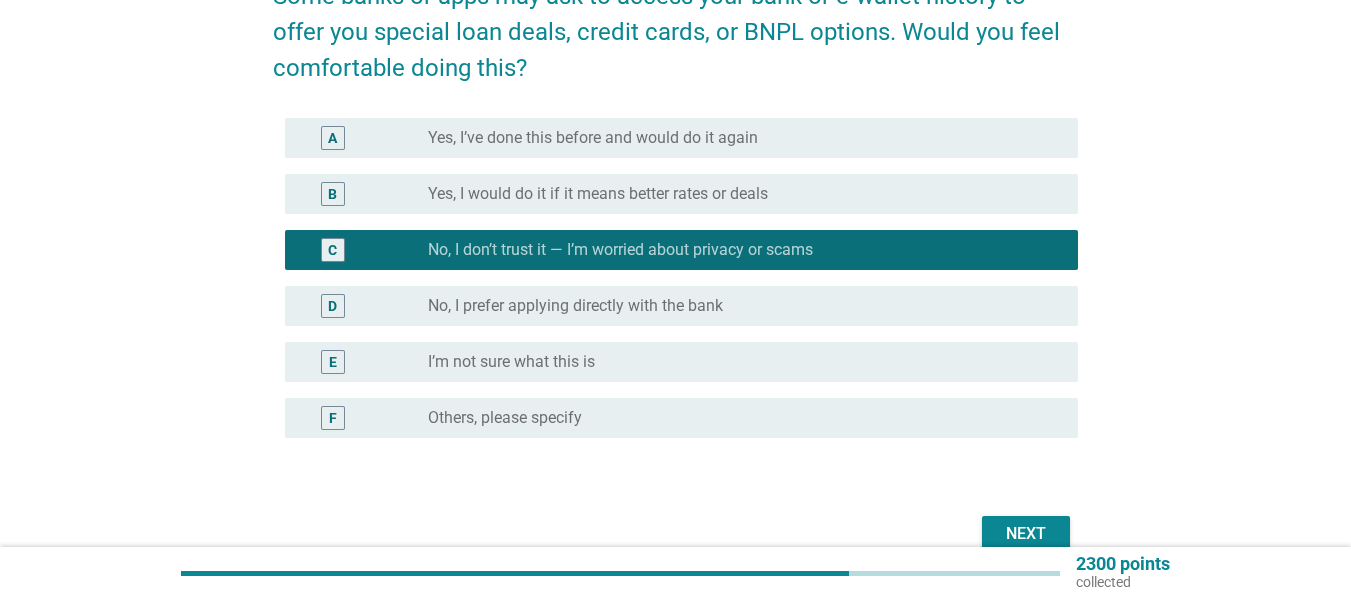 click on "No, I prefer applying directly with the bank" at bounding box center [575, 306] 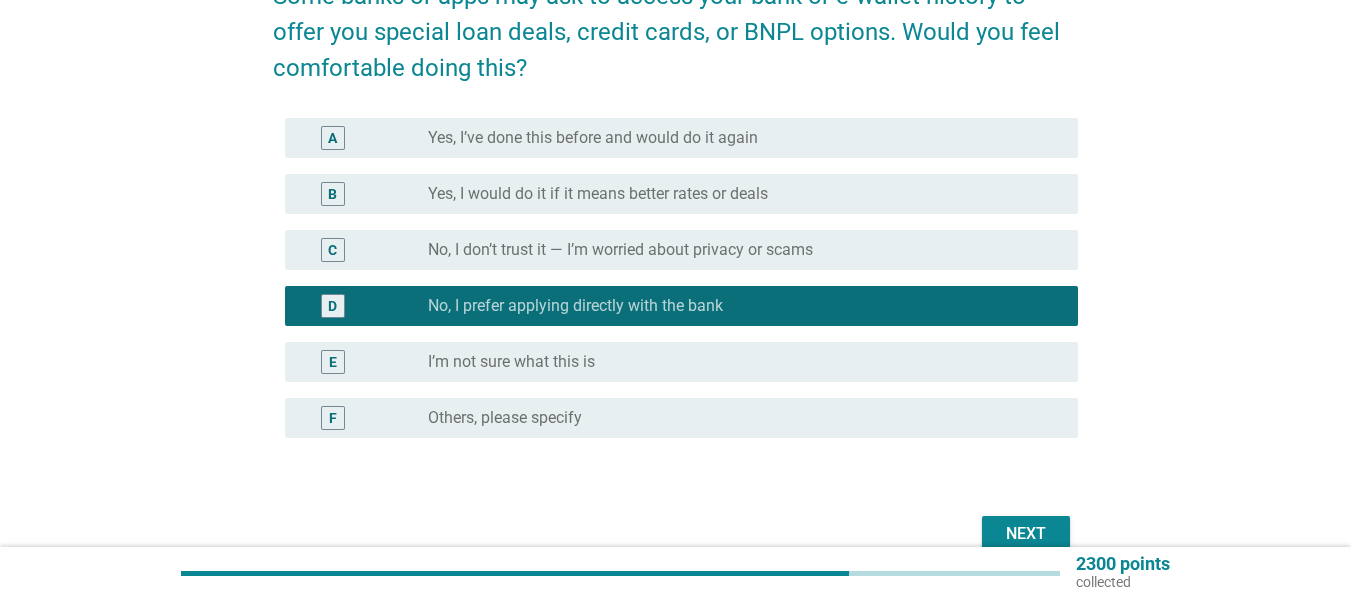 scroll, scrollTop: 300, scrollLeft: 0, axis: vertical 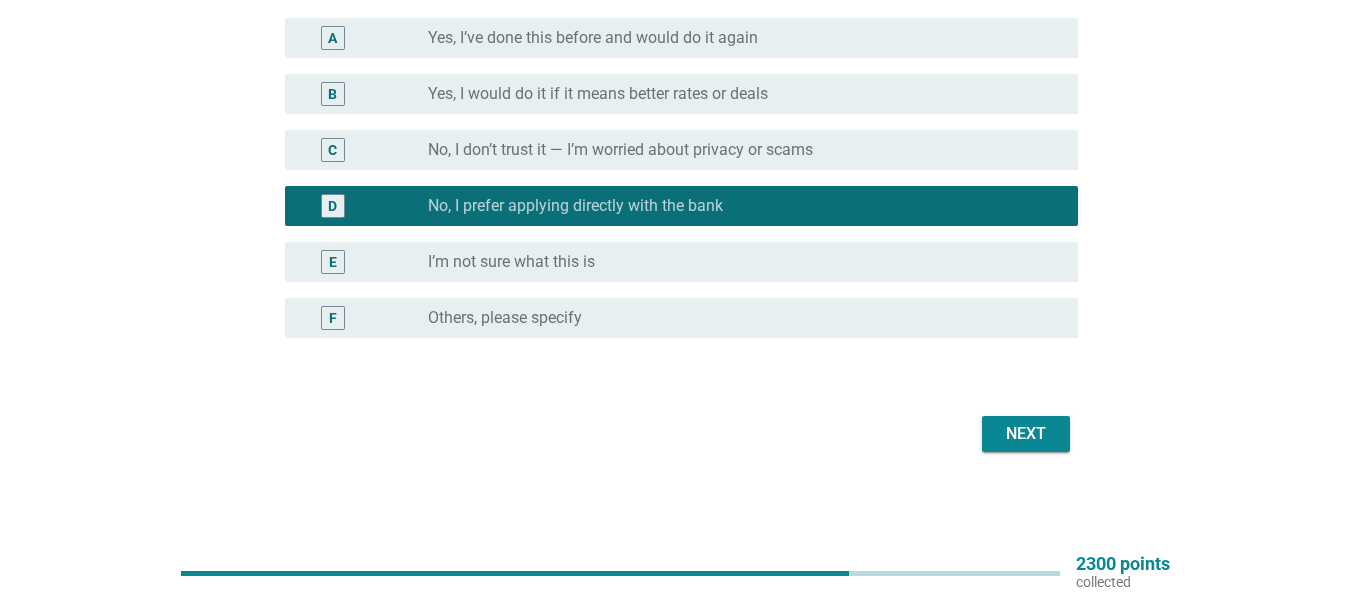 click on "Next" at bounding box center [1026, 434] 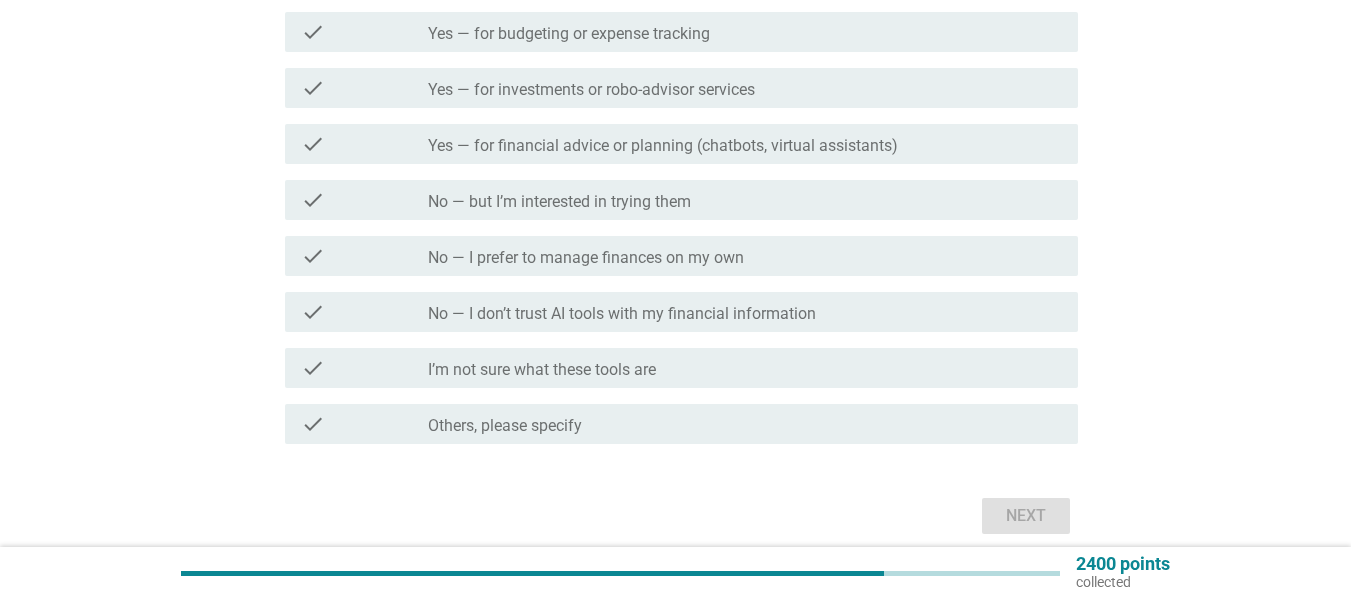 scroll, scrollTop: 300, scrollLeft: 0, axis: vertical 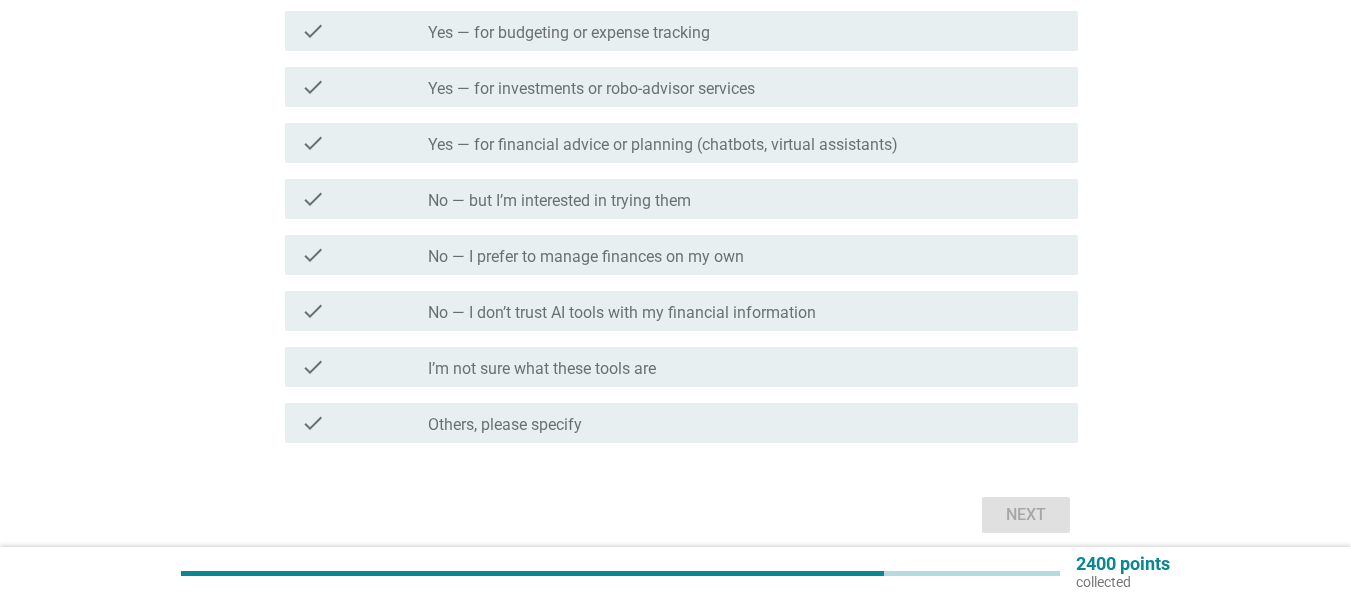 click on "I’m not sure what these tools are" at bounding box center [542, 369] 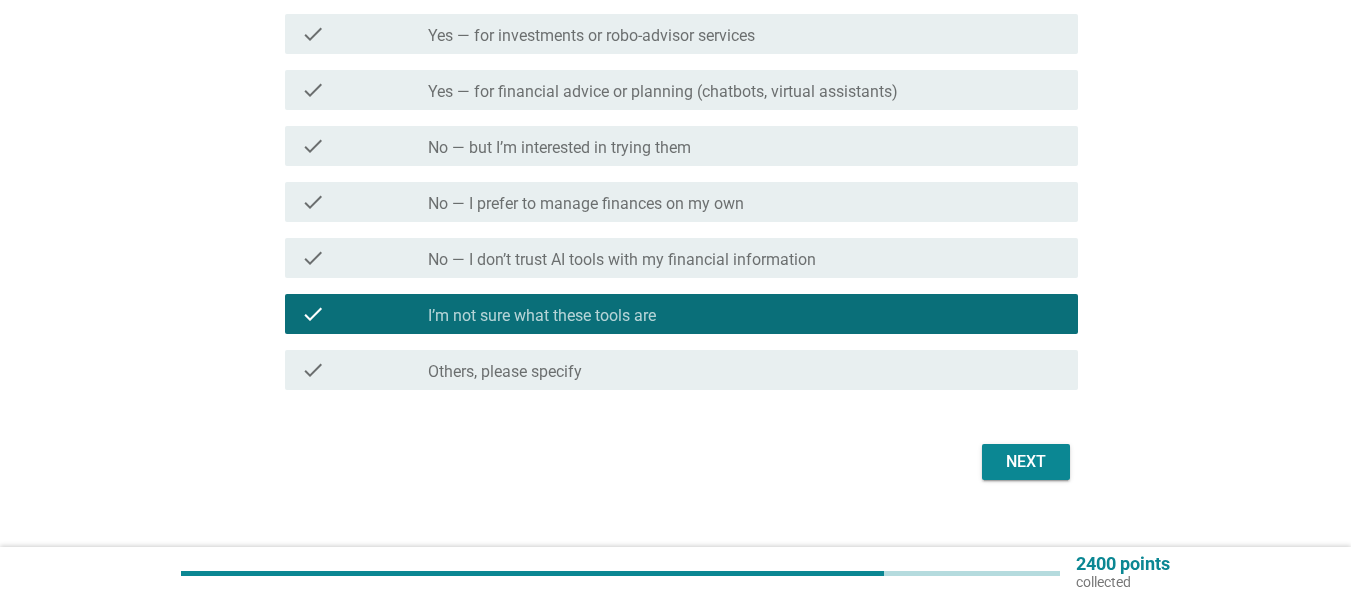 scroll, scrollTop: 382, scrollLeft: 0, axis: vertical 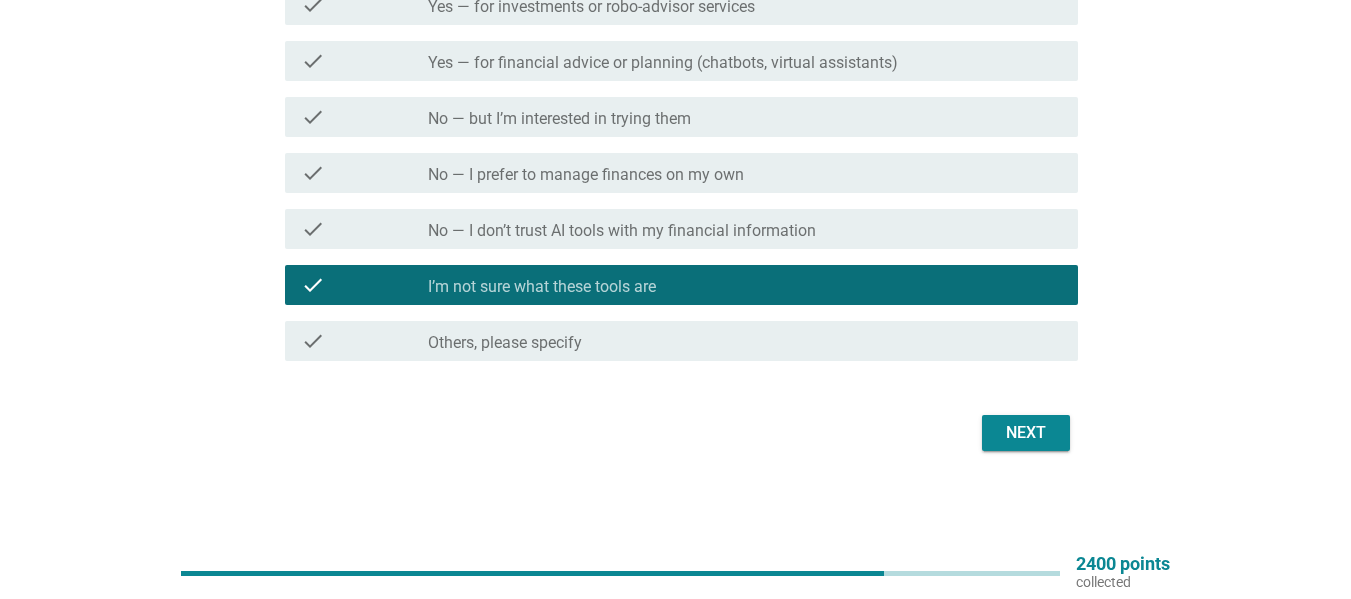 click on "Next" at bounding box center [1026, 433] 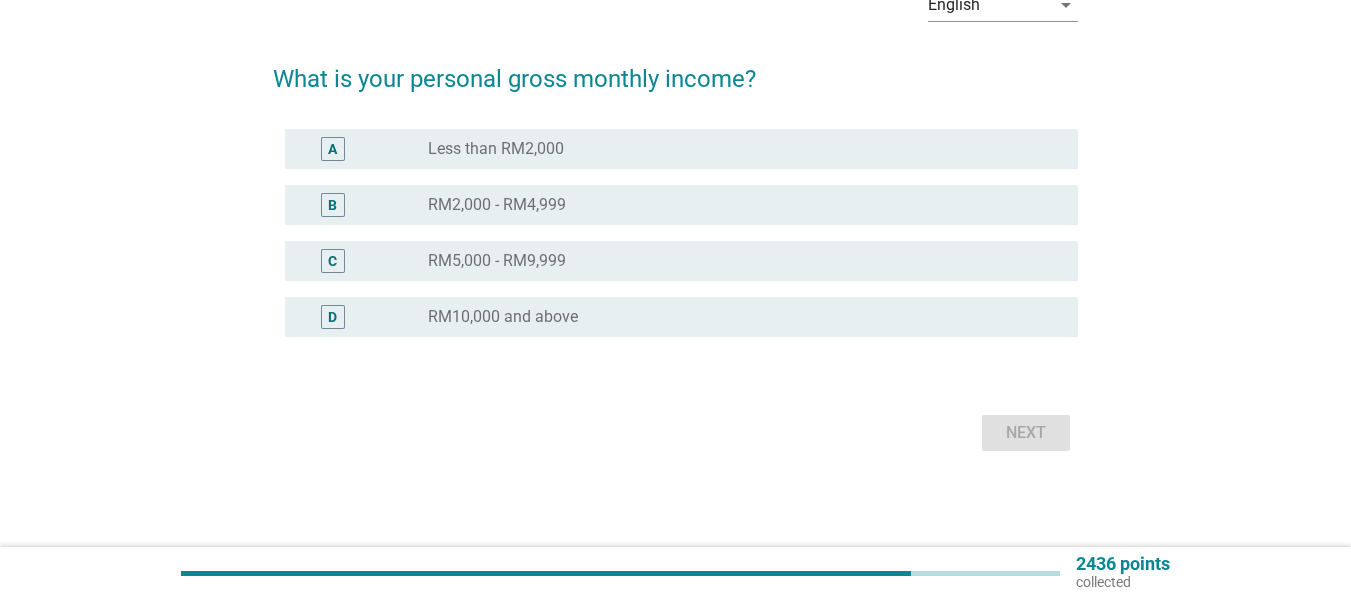 scroll, scrollTop: 0, scrollLeft: 0, axis: both 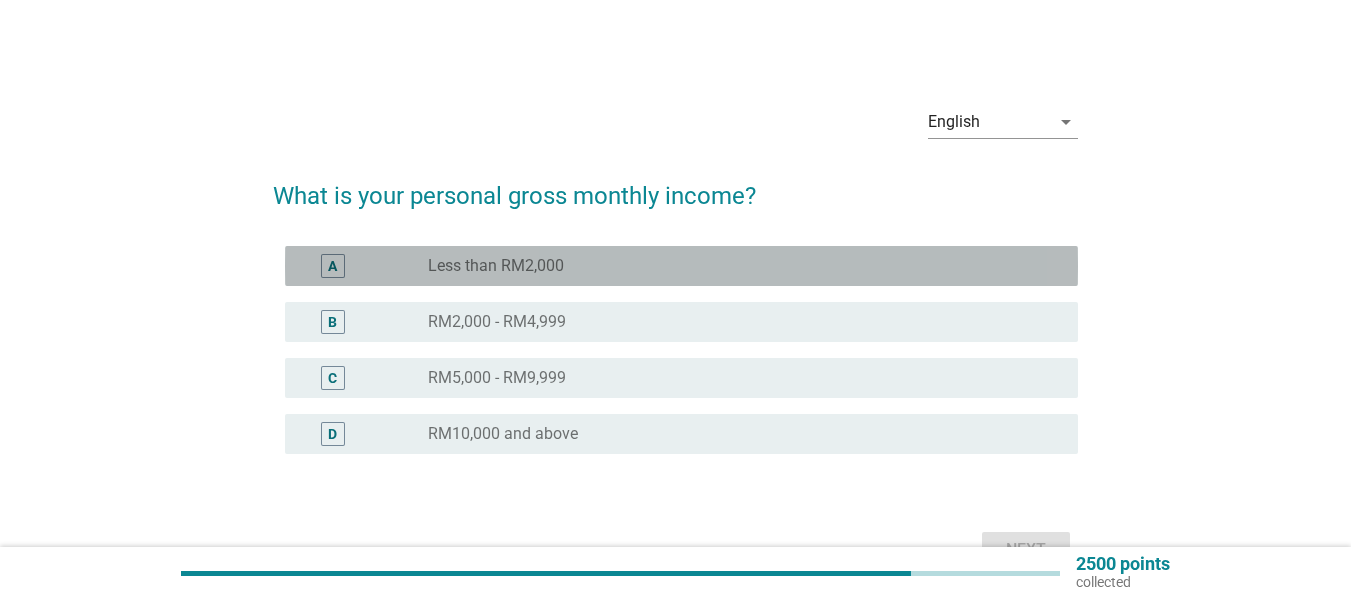 click on "radio_button_unchecked Less than RM2,000" at bounding box center (737, 266) 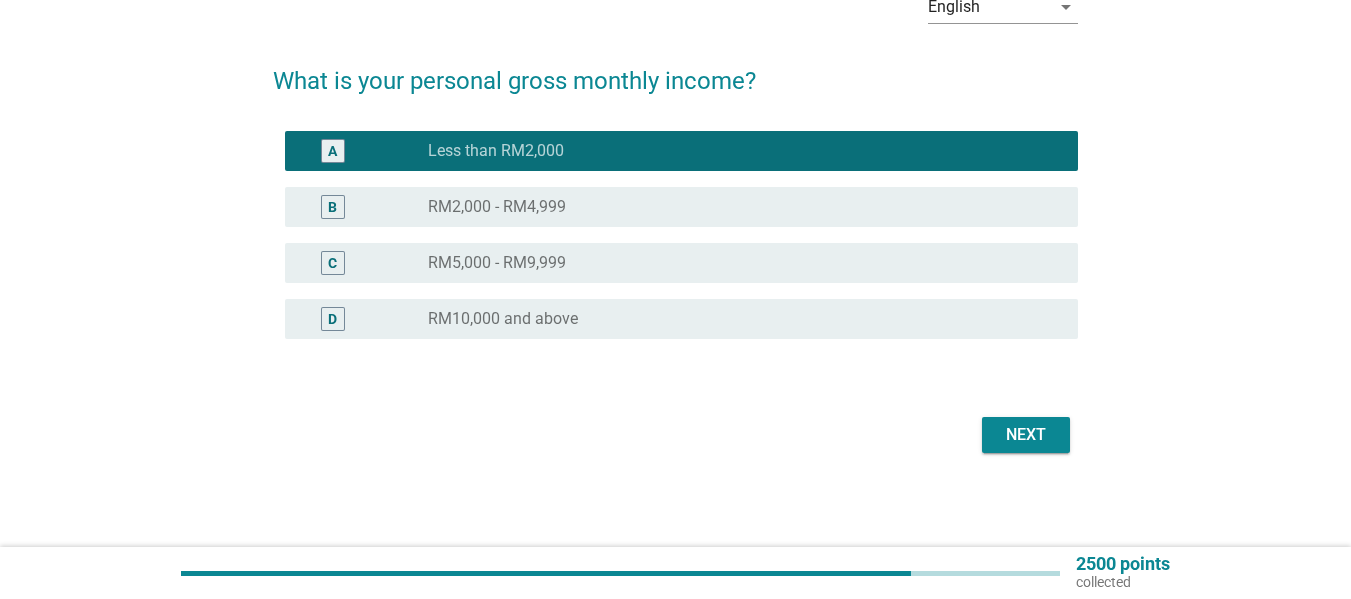 scroll, scrollTop: 117, scrollLeft: 0, axis: vertical 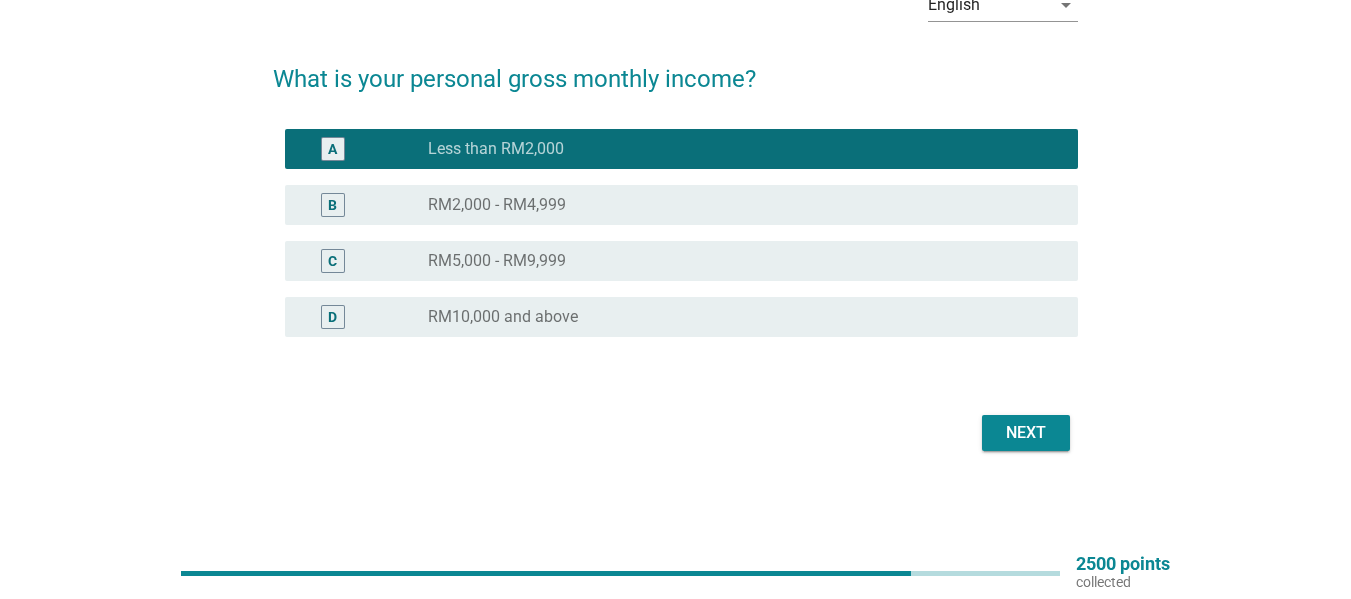 click on "Next" at bounding box center [1026, 433] 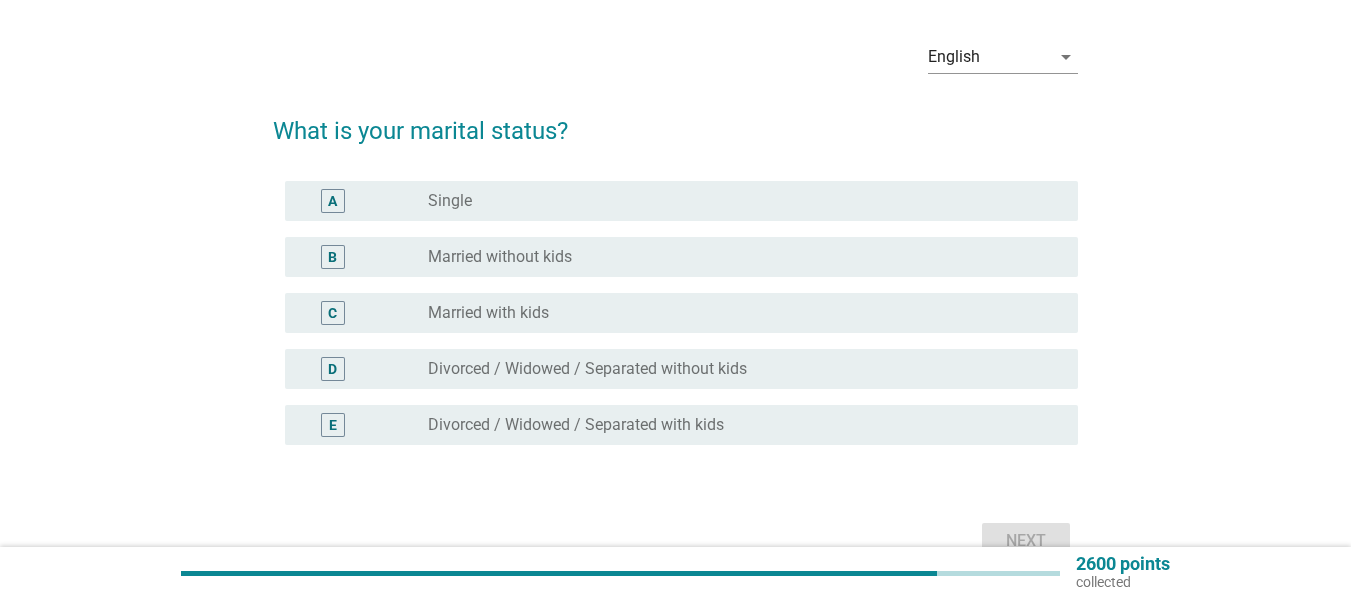 scroll, scrollTop: 100, scrollLeft: 0, axis: vertical 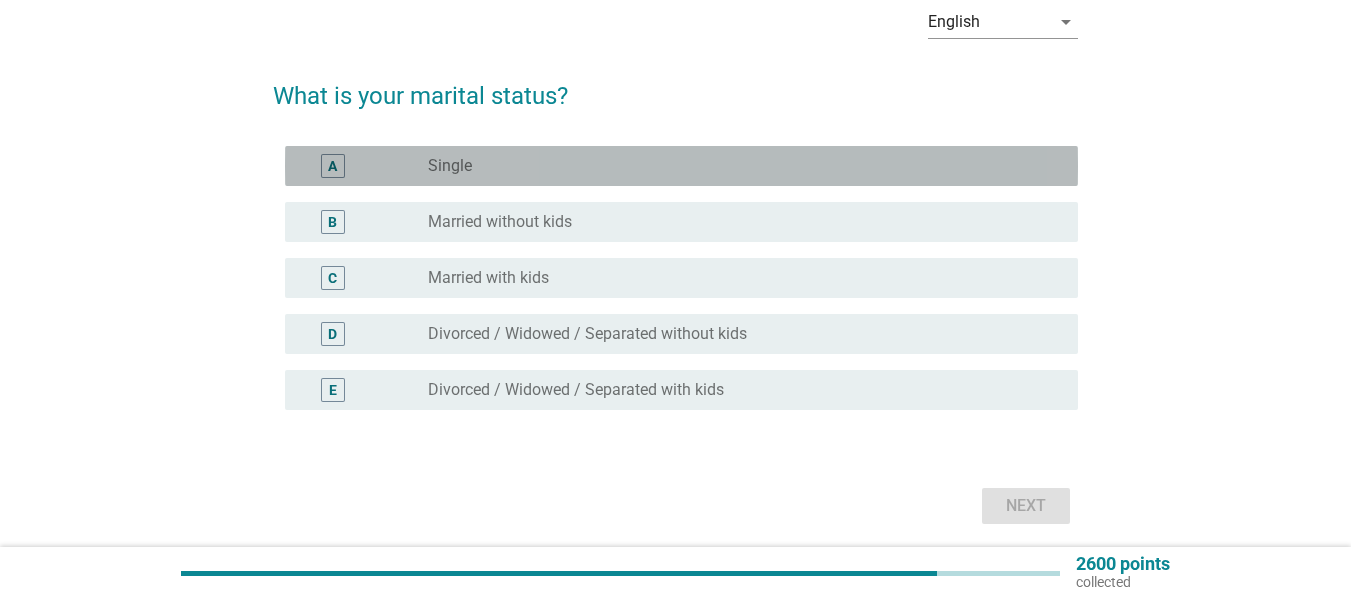 click on "radio_button_unchecked Single" at bounding box center (737, 166) 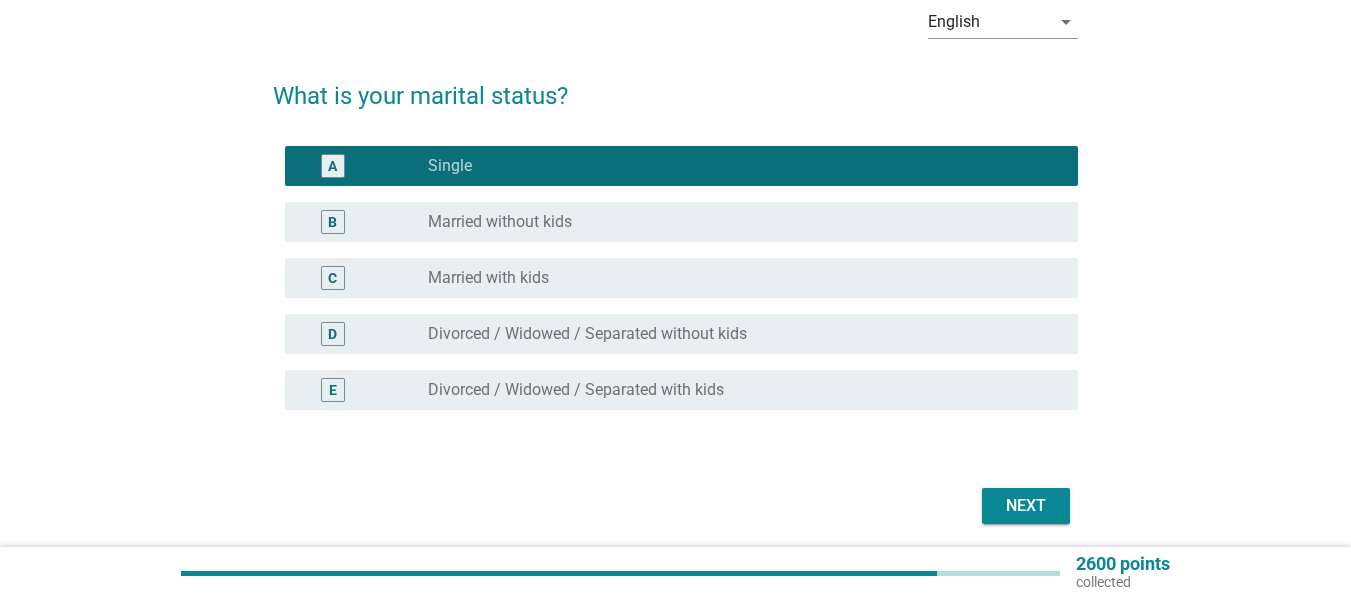 click on "Next" at bounding box center (1026, 506) 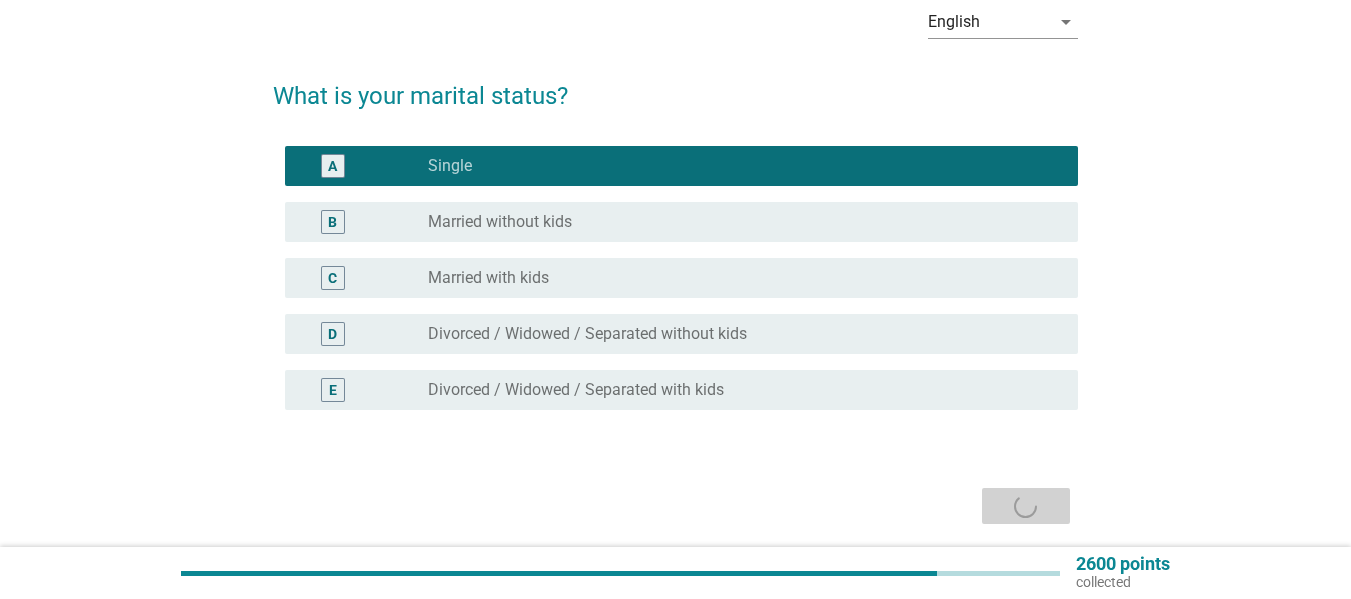 scroll, scrollTop: 0, scrollLeft: 0, axis: both 